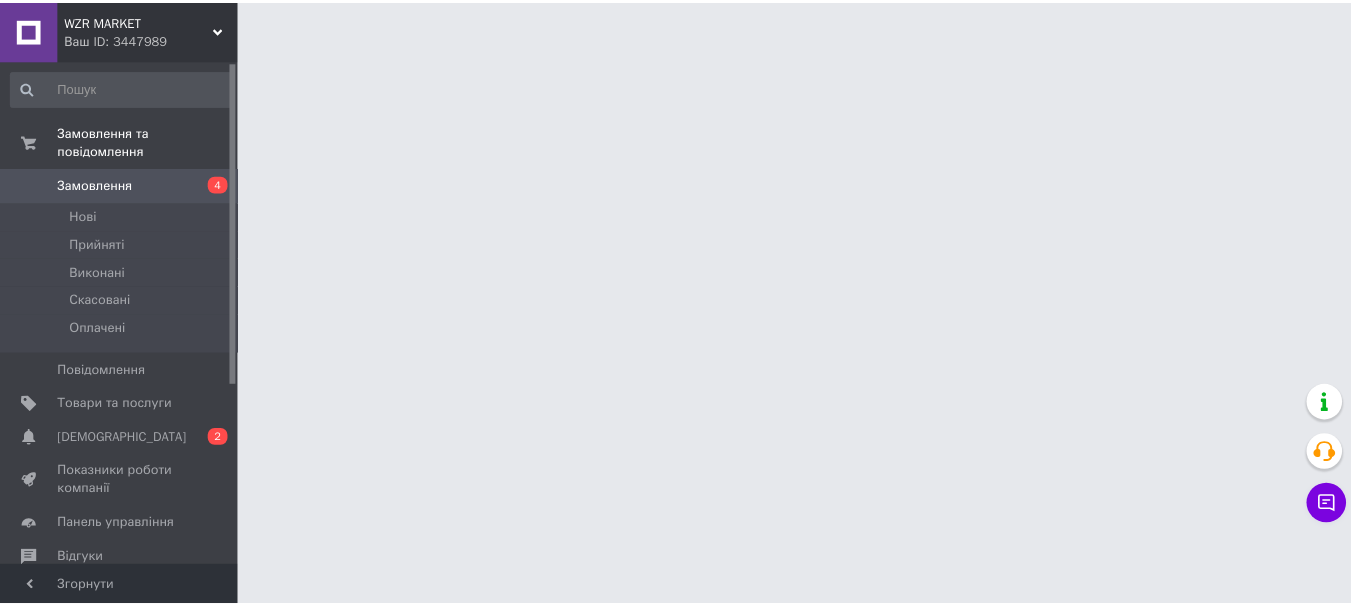 scroll, scrollTop: 0, scrollLeft: 0, axis: both 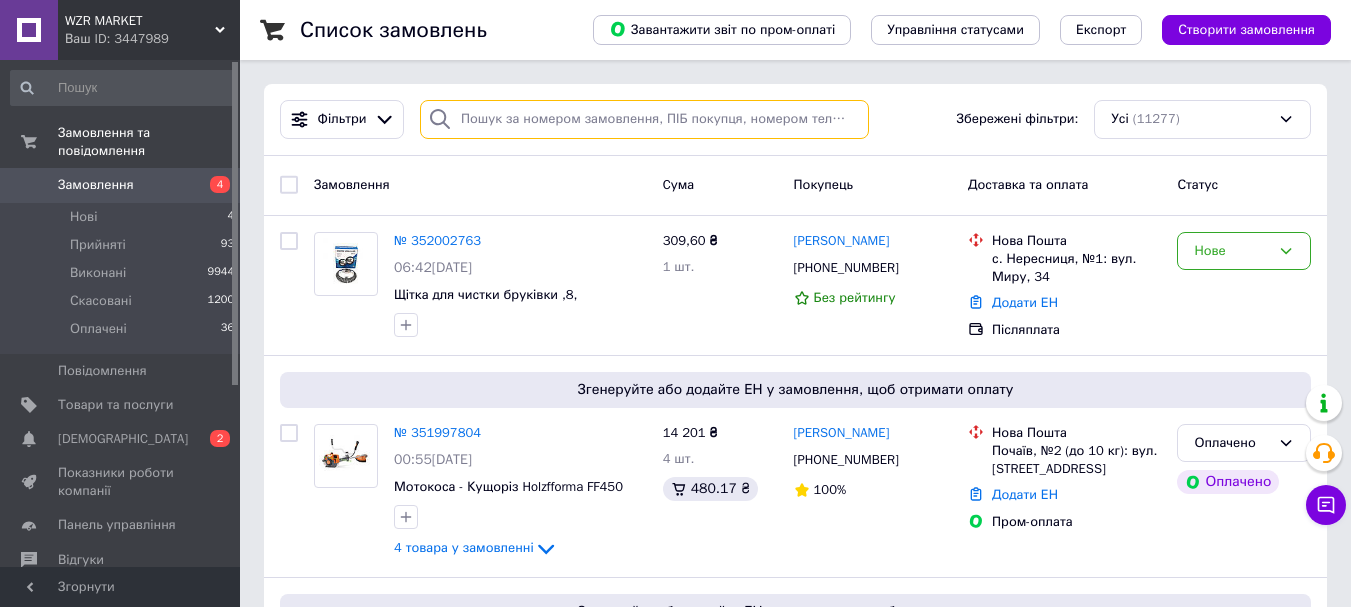 click at bounding box center (644, 119) 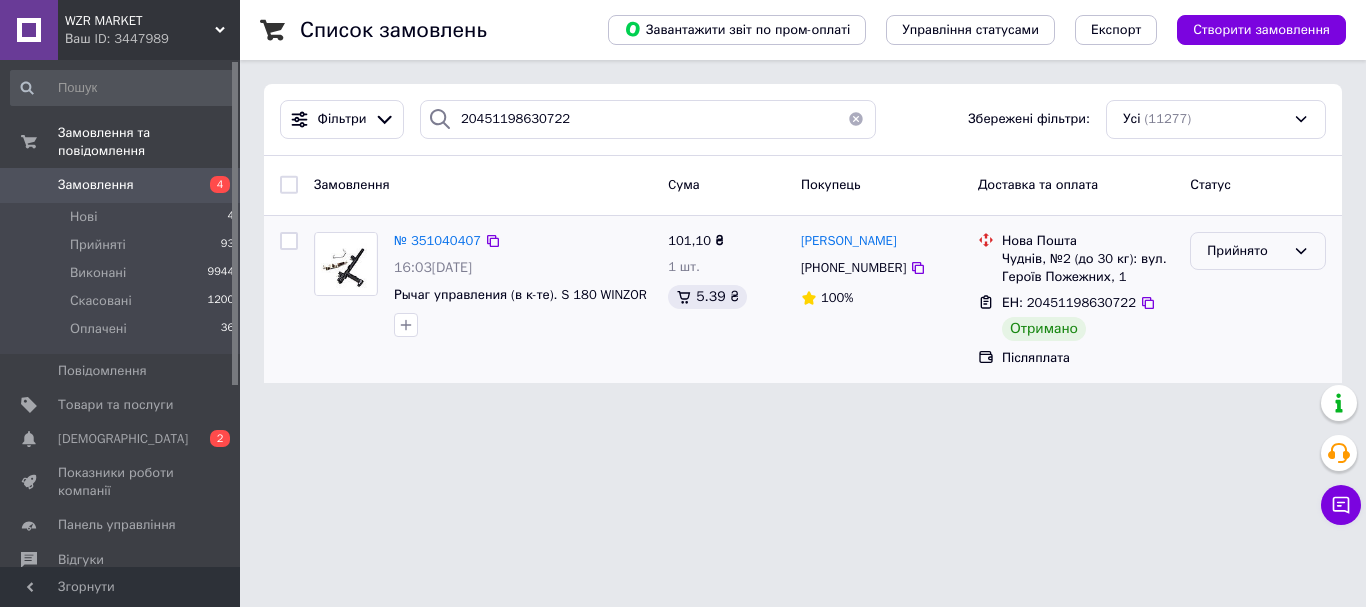 drag, startPoint x: 1248, startPoint y: 252, endPoint x: 1244, endPoint y: 263, distance: 11.7046995 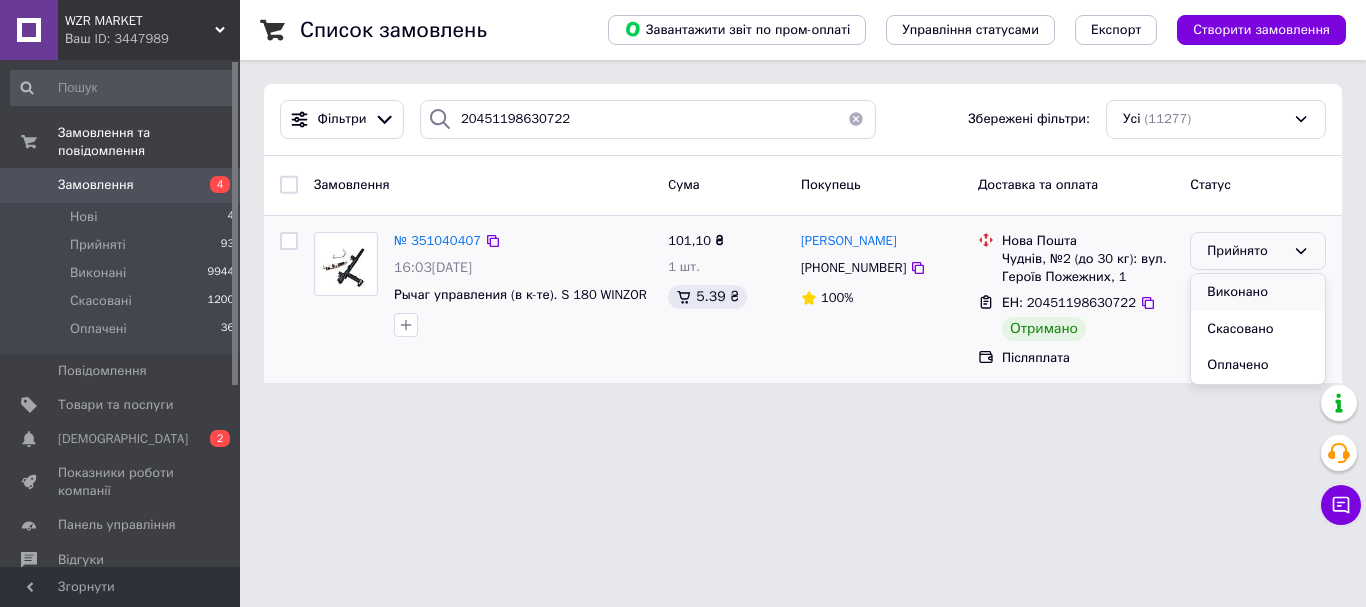 click on "Виконано" at bounding box center (1258, 292) 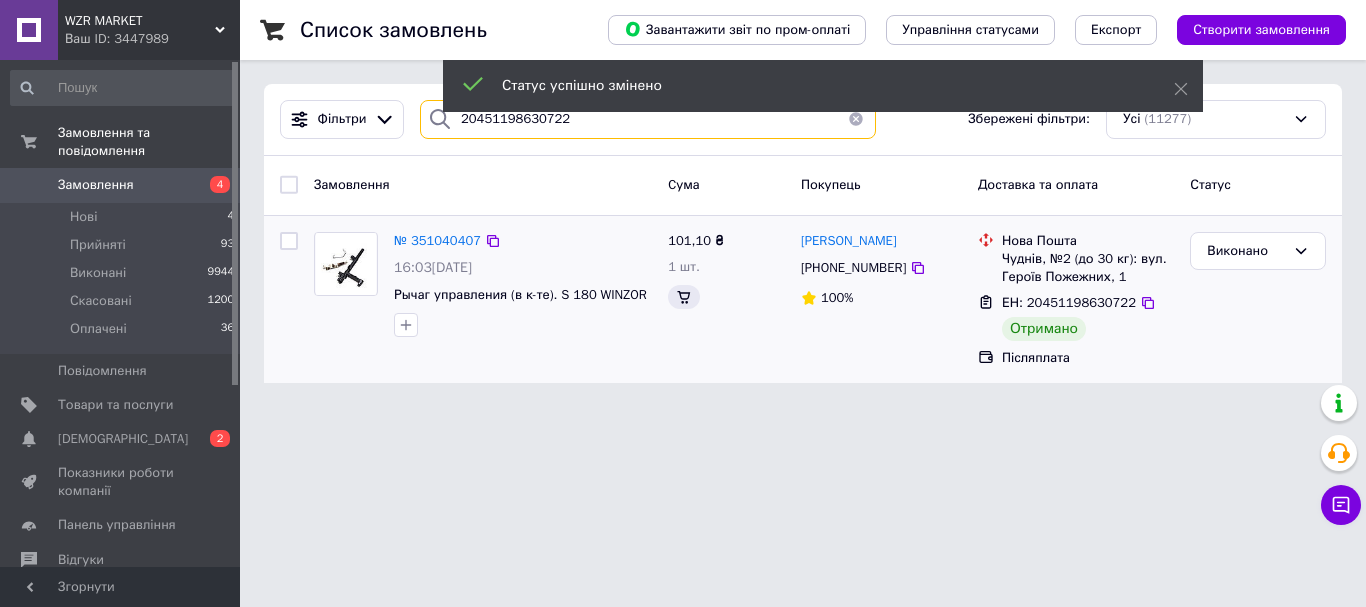 click on "20451198630722" at bounding box center [648, 119] 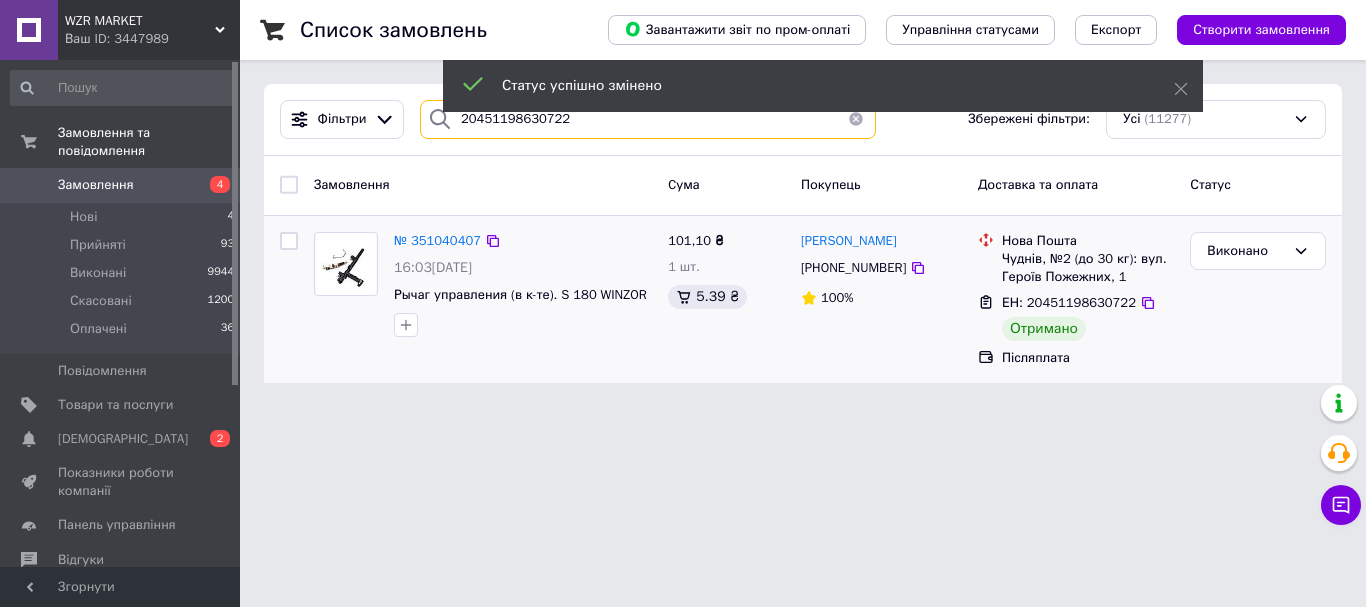 click on "20451198630722" at bounding box center (648, 119) 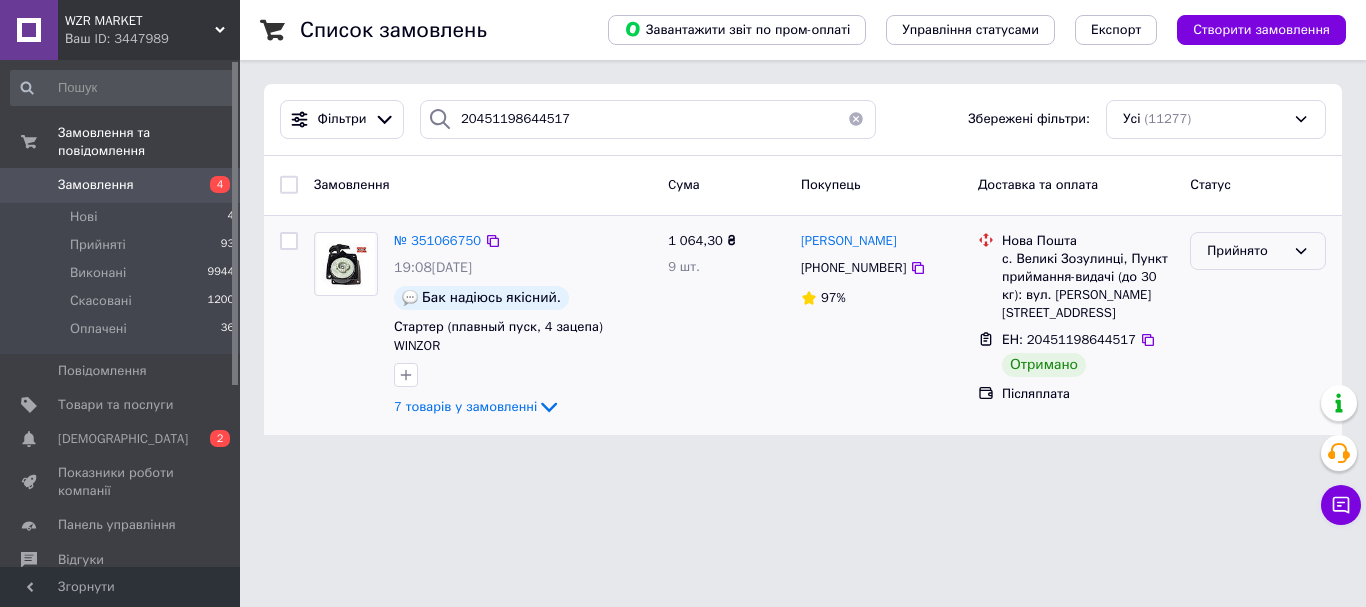 click on "Прийнято" at bounding box center (1246, 251) 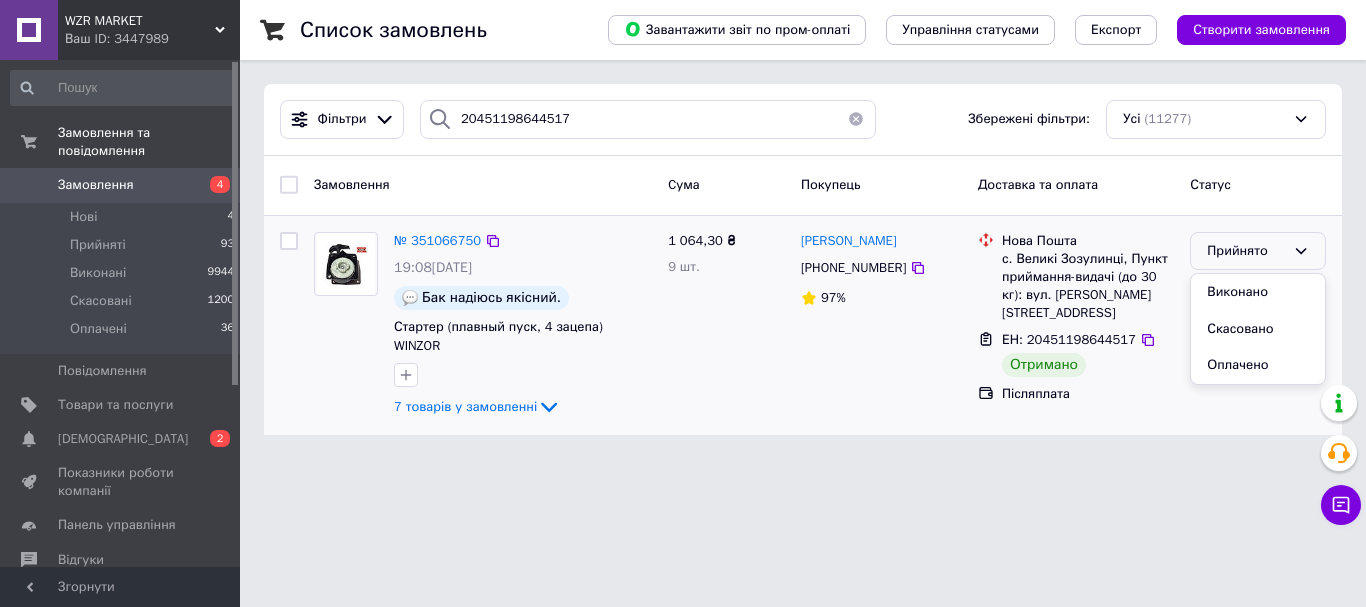 click on "Виконано" at bounding box center (1258, 292) 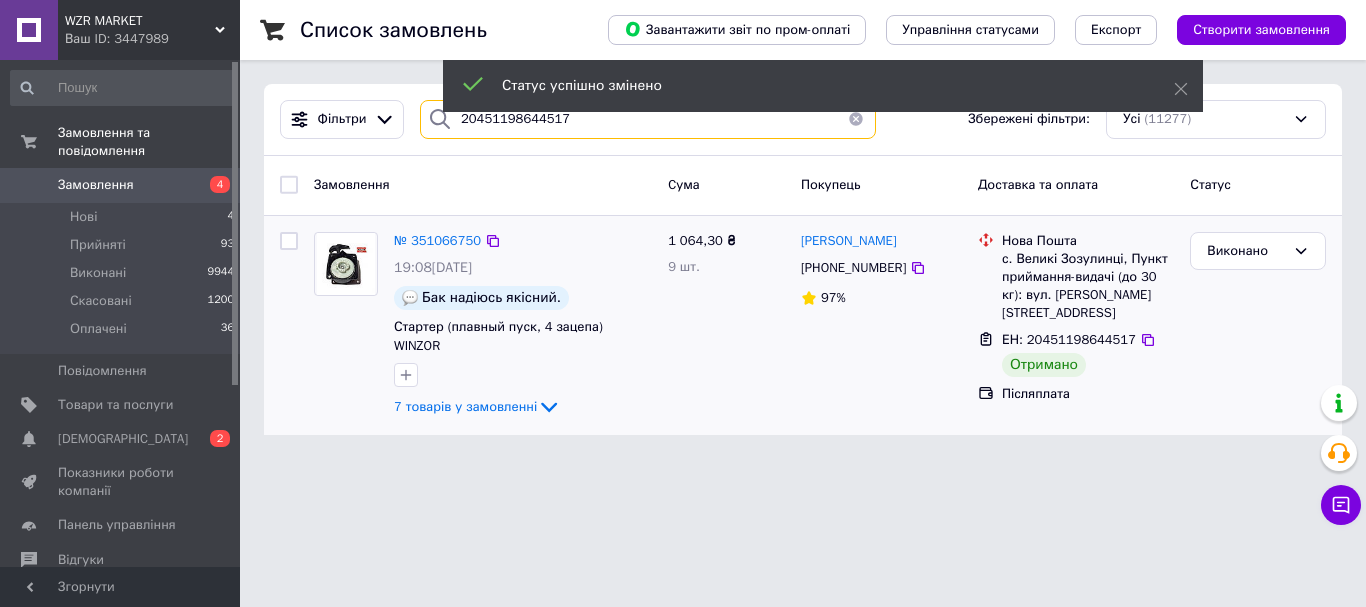 click on "20451198644517" at bounding box center [648, 119] 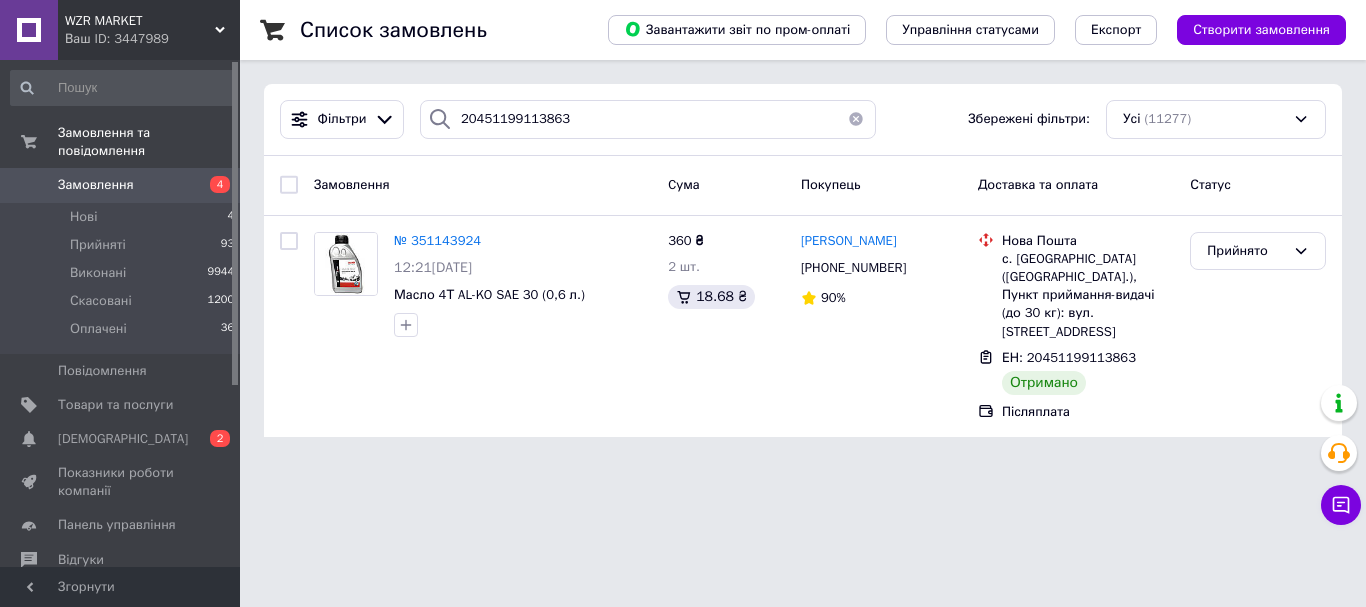 click at bounding box center [440, 119] 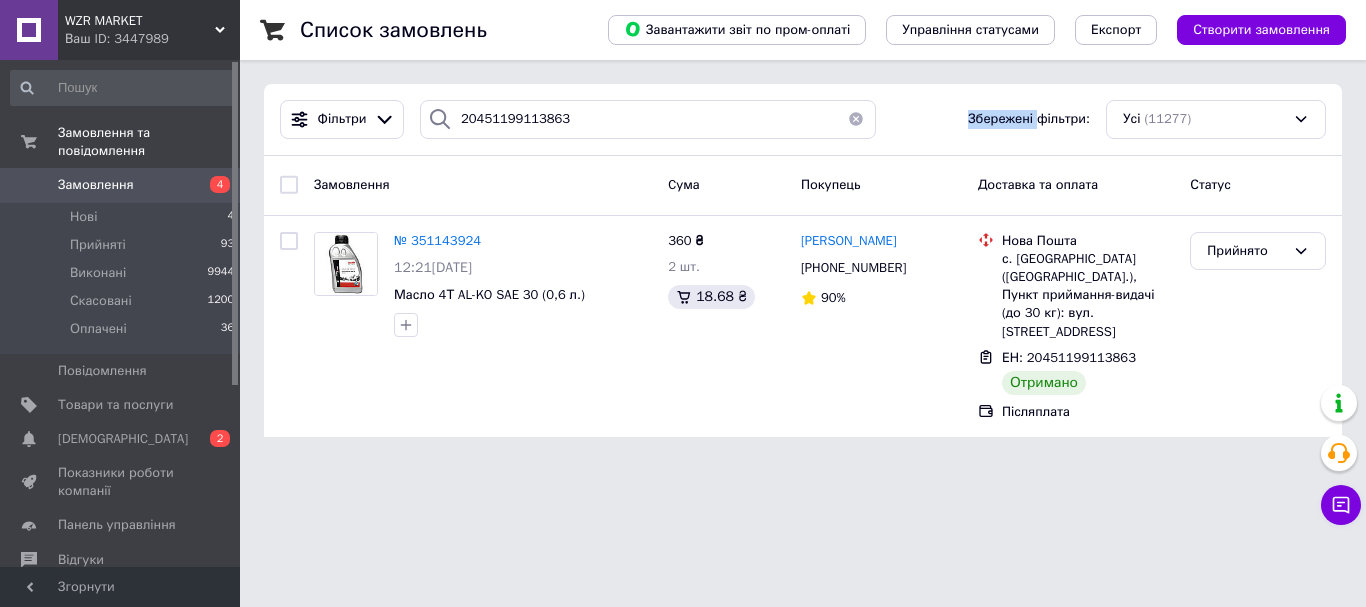 click at bounding box center (440, 119) 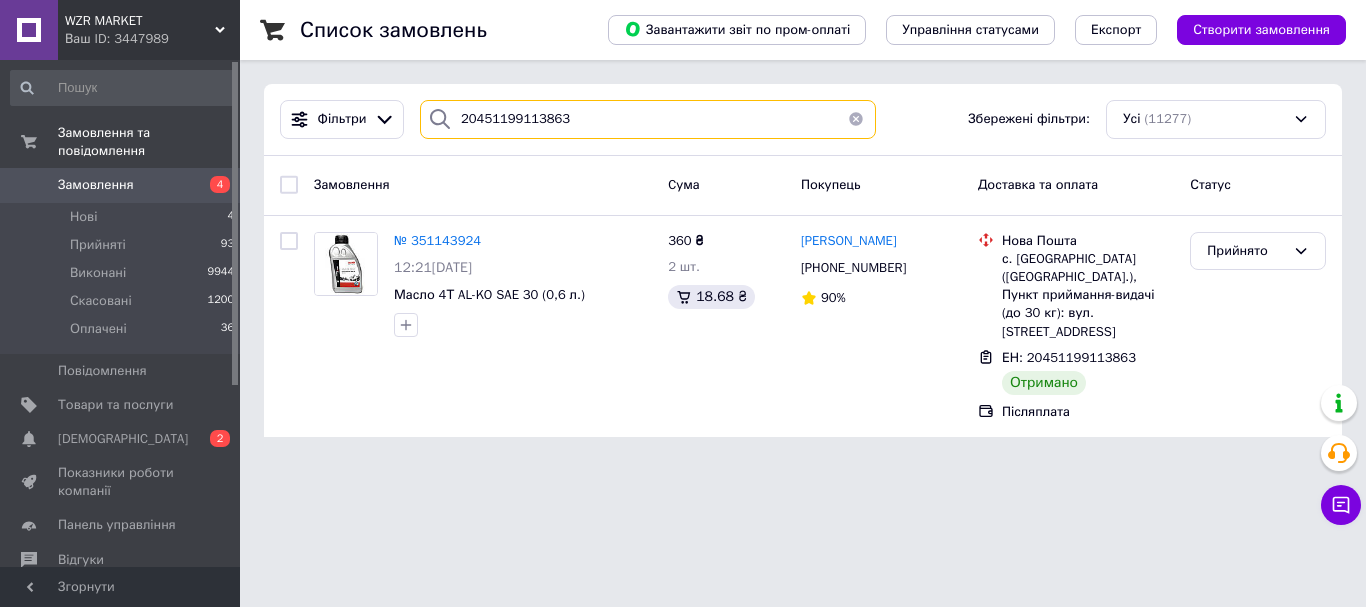 click on "20451199113863" at bounding box center (648, 119) 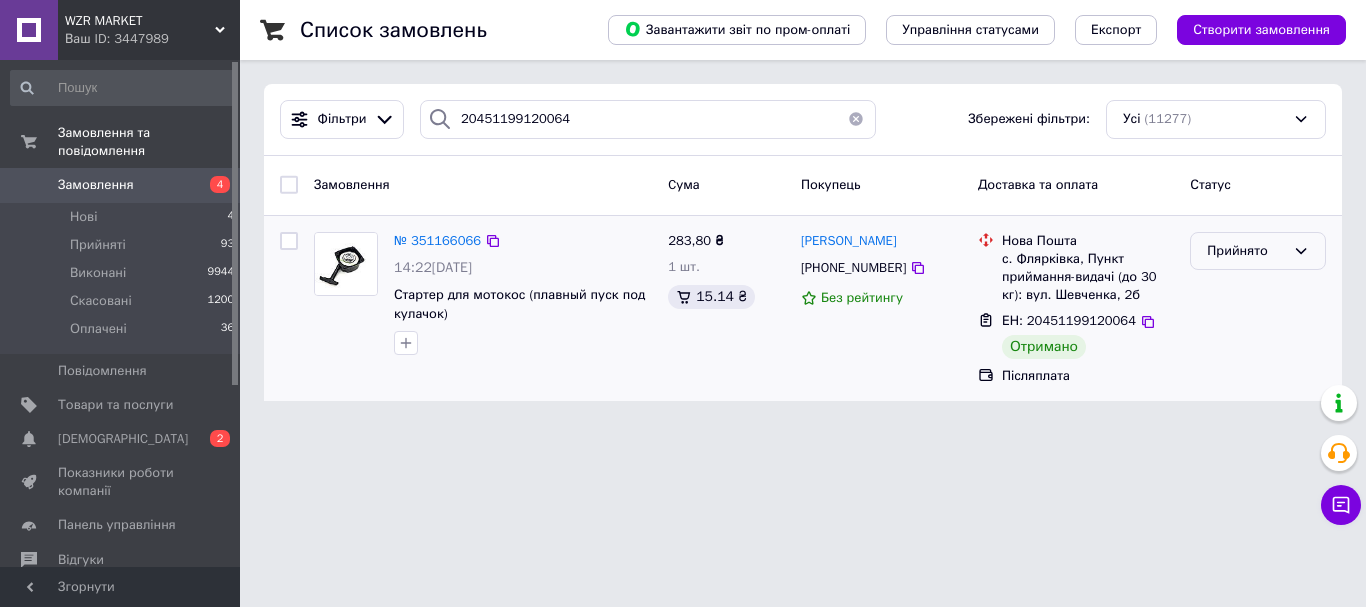 click on "Прийнято" at bounding box center (1246, 251) 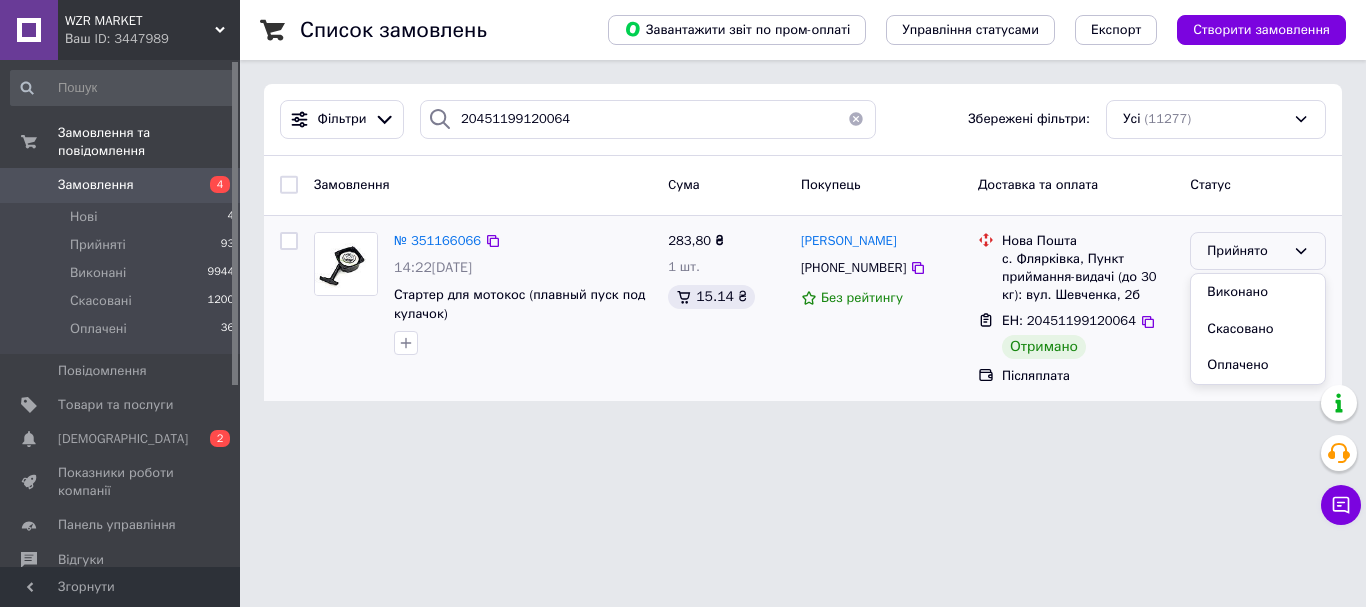 drag, startPoint x: 1230, startPoint y: 288, endPoint x: 1066, endPoint y: 240, distance: 170.88008 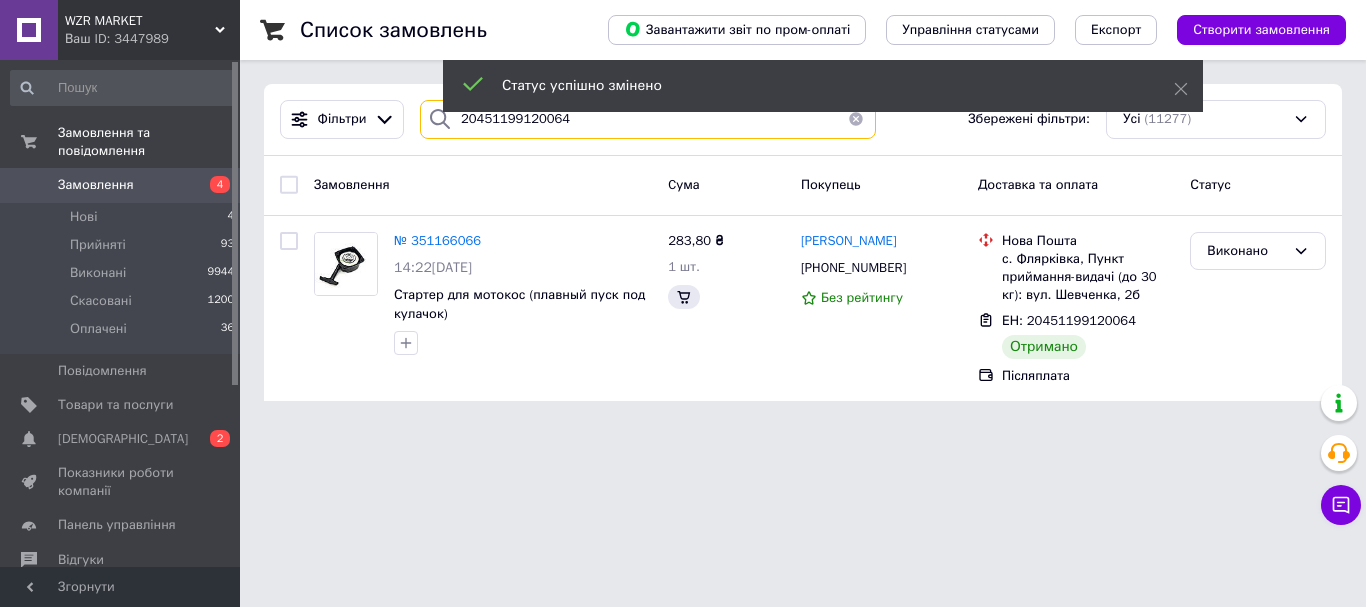 click on "20451199120064" at bounding box center (648, 119) 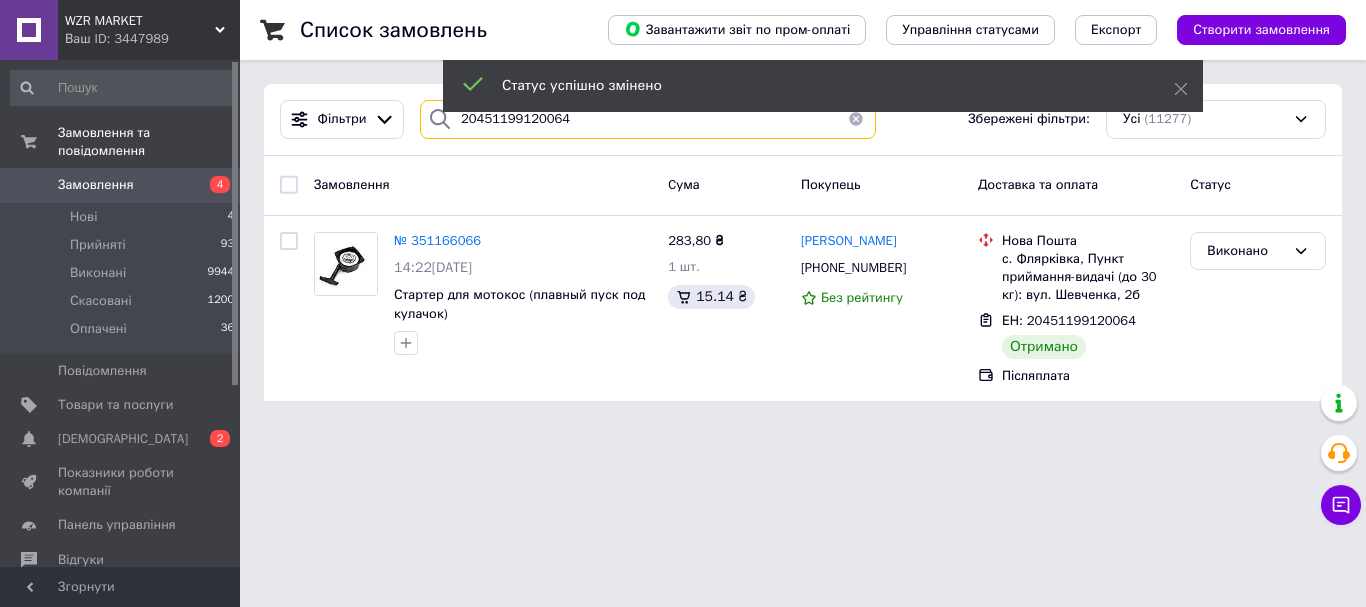 click on "20451199120064" at bounding box center [648, 119] 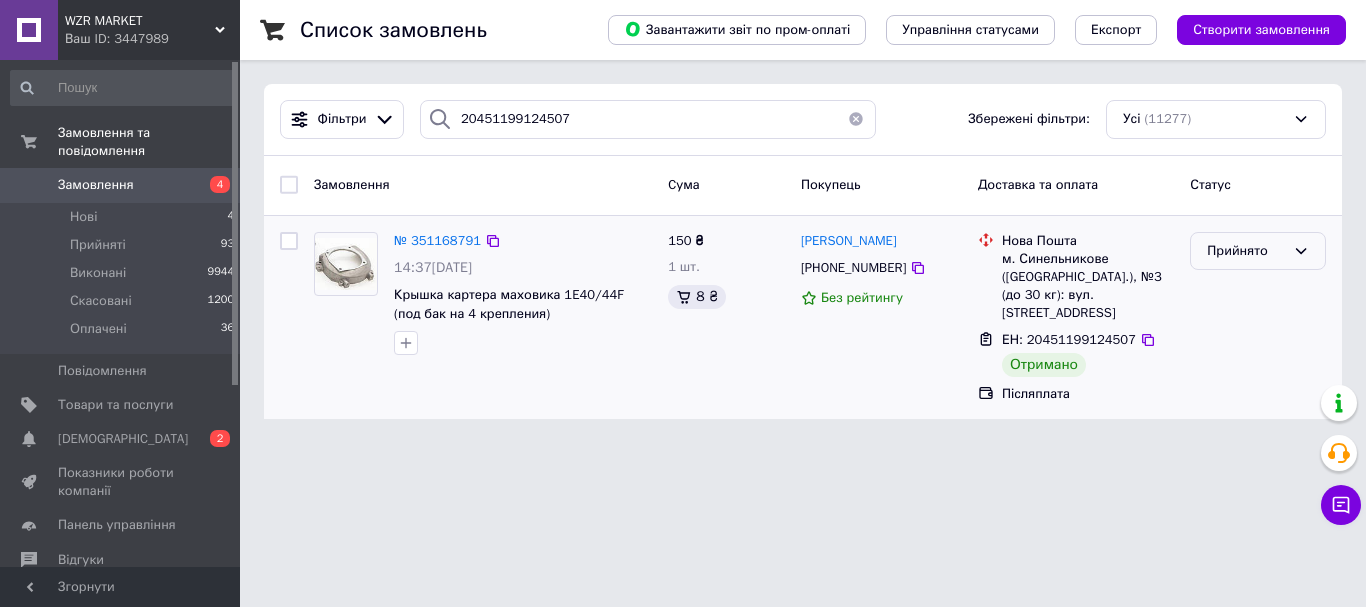 click on "Прийнято" at bounding box center (1246, 251) 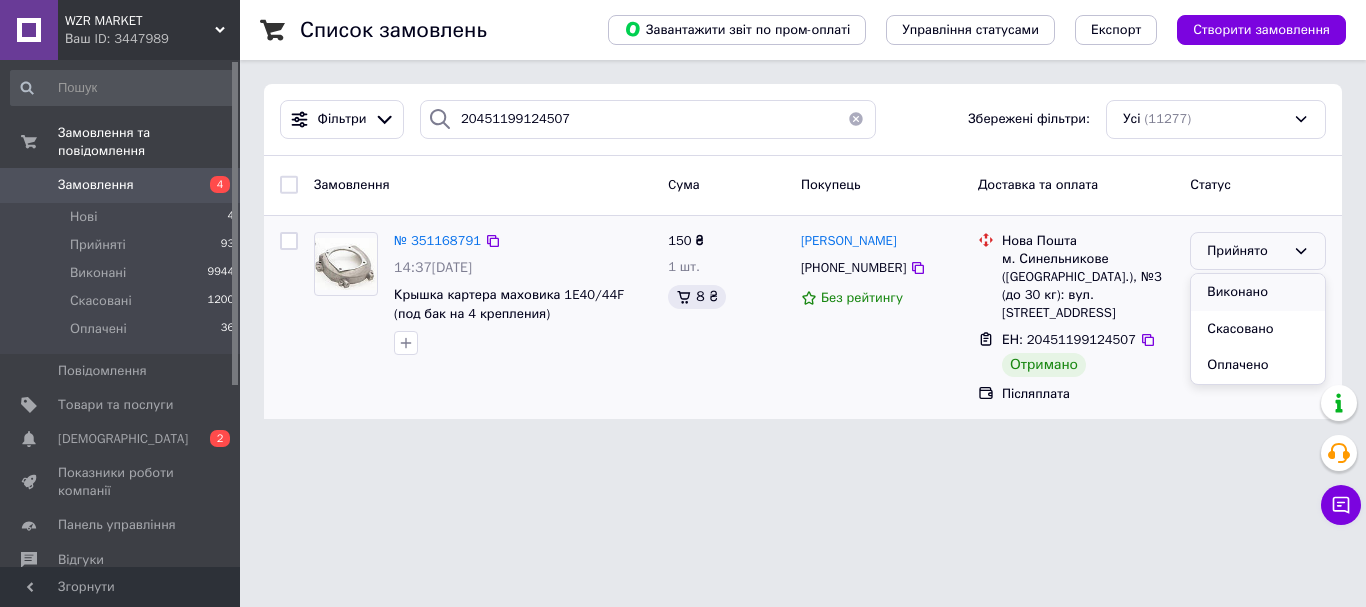 click on "Виконано" at bounding box center [1258, 292] 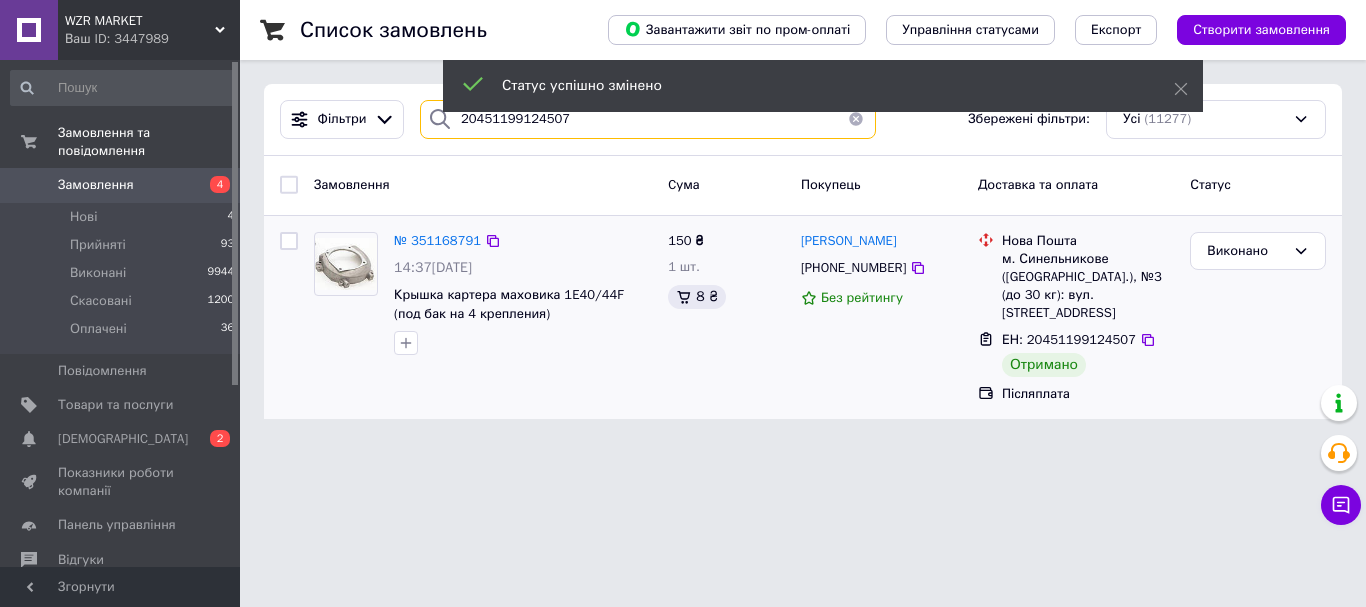 click on "20451199124507" at bounding box center (648, 119) 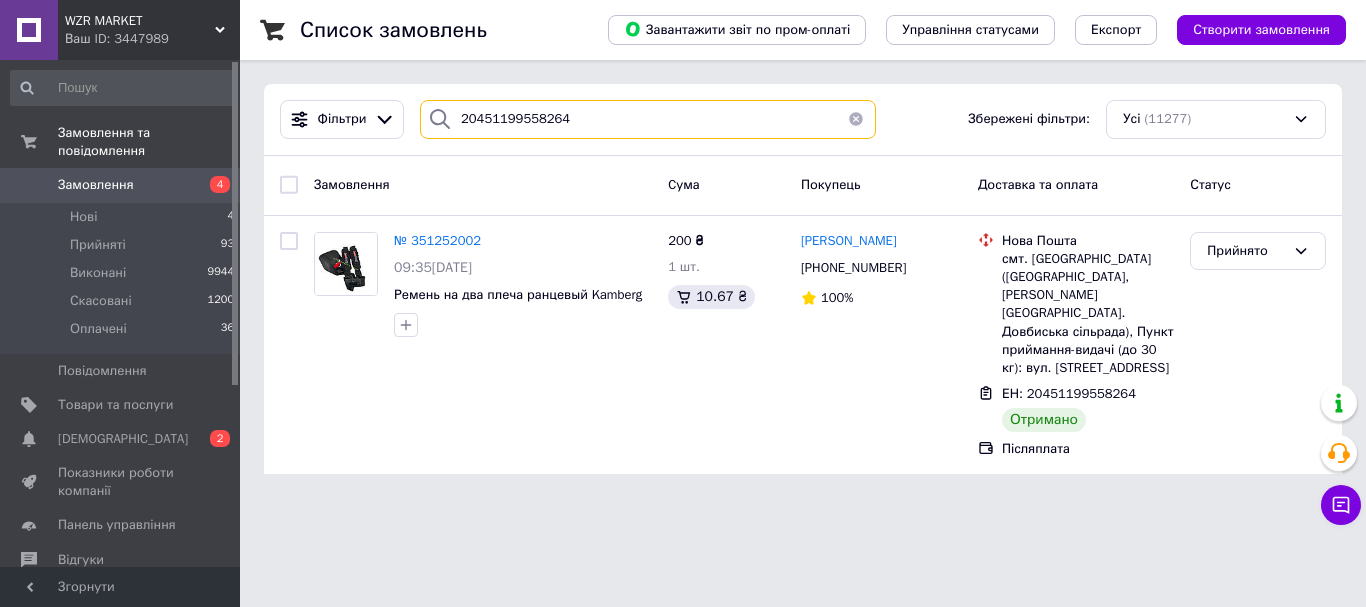 click on "20451199558264" at bounding box center (648, 119) 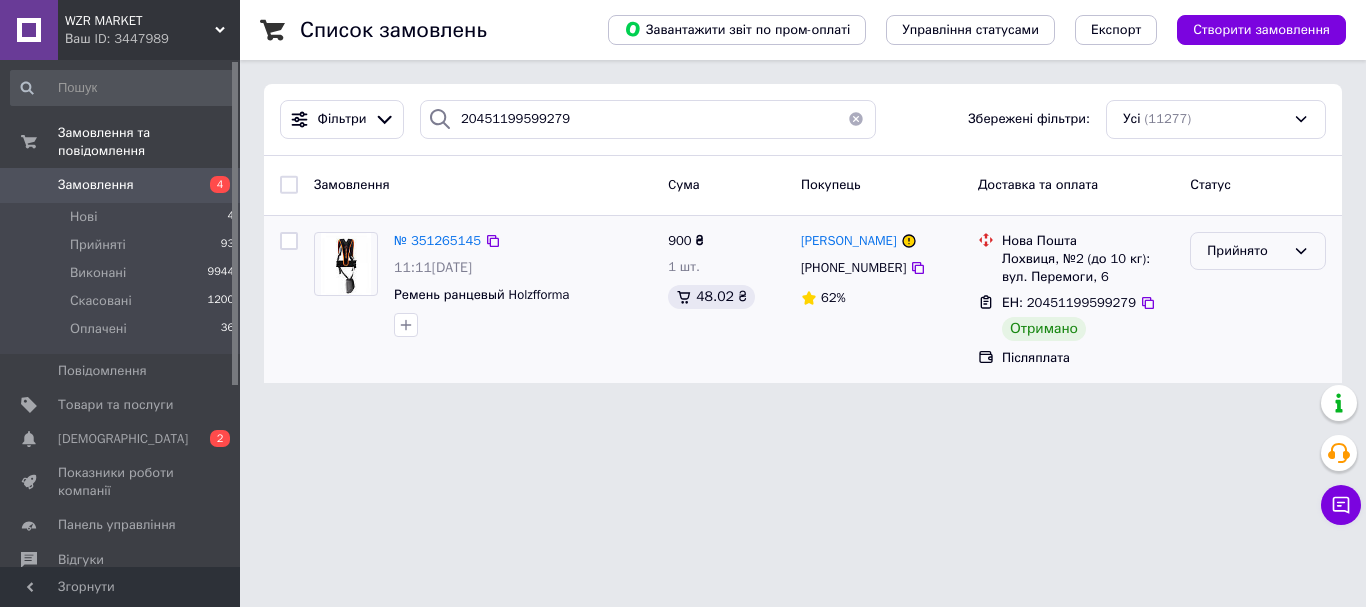 click on "Прийнято" at bounding box center (1246, 251) 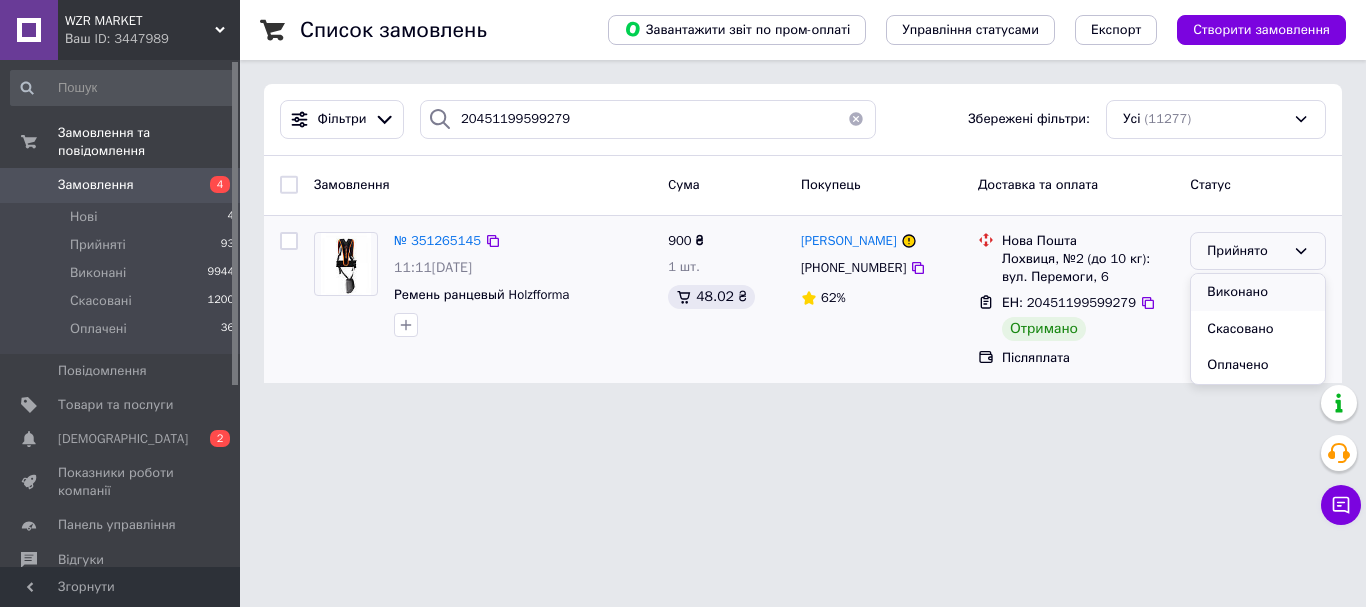 click on "Виконано" at bounding box center [1258, 292] 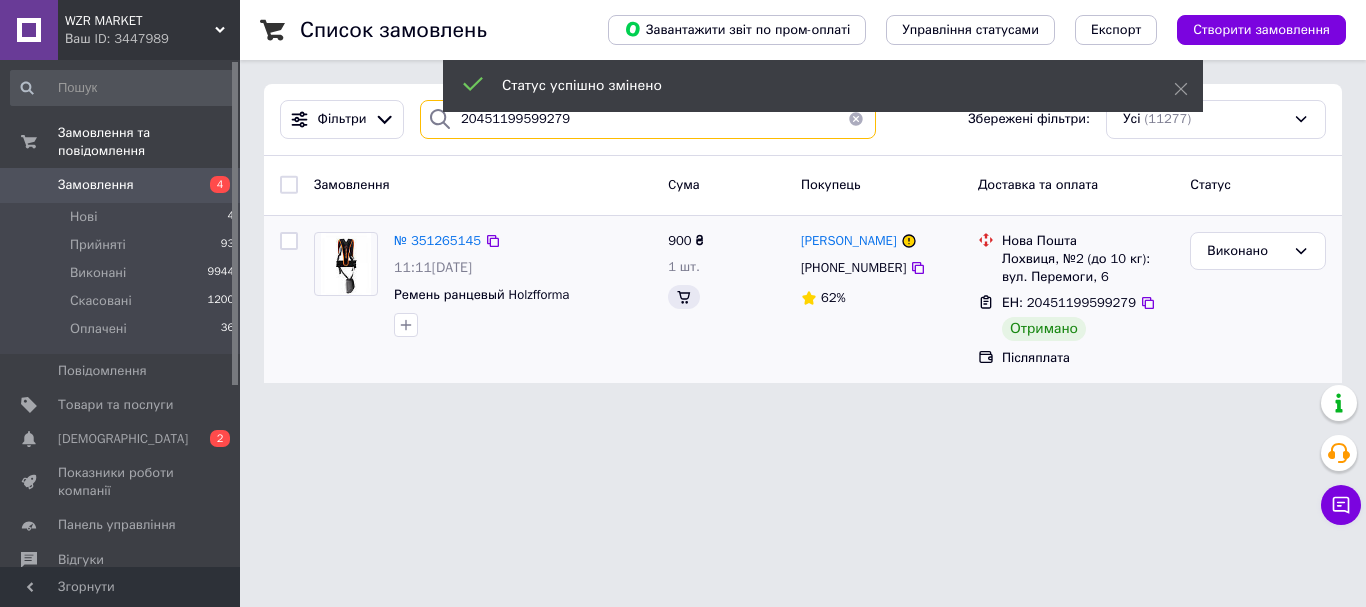 click on "20451199599279" at bounding box center (648, 119) 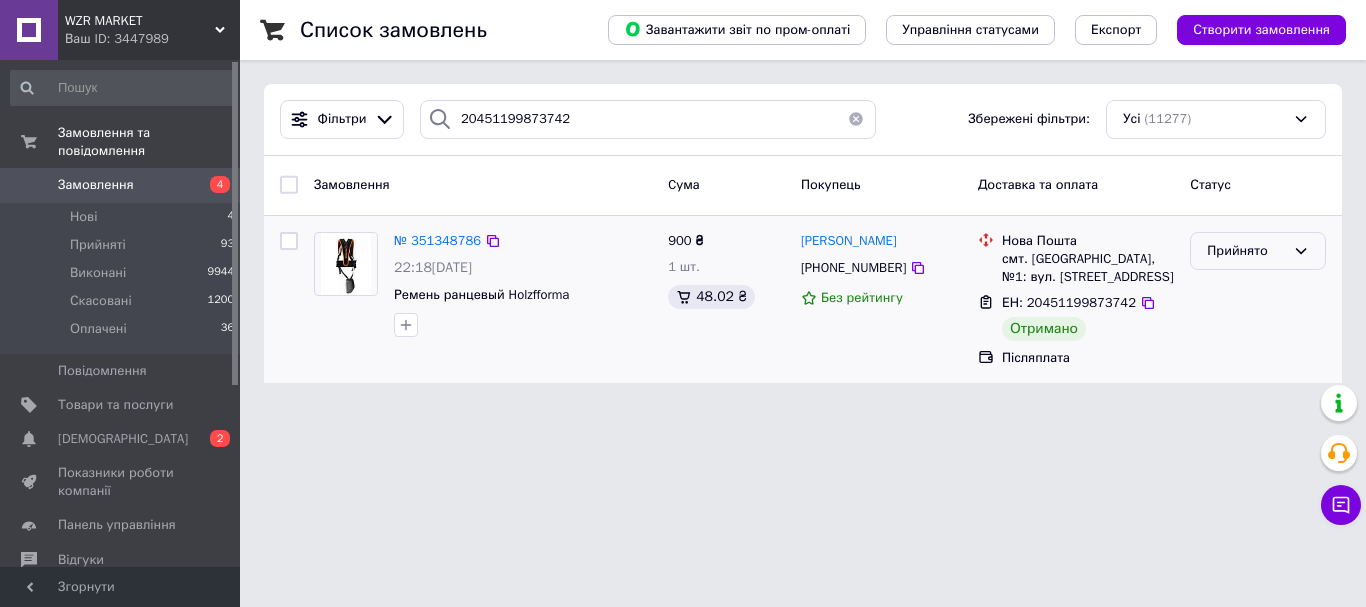 click on "Прийнято" at bounding box center [1246, 251] 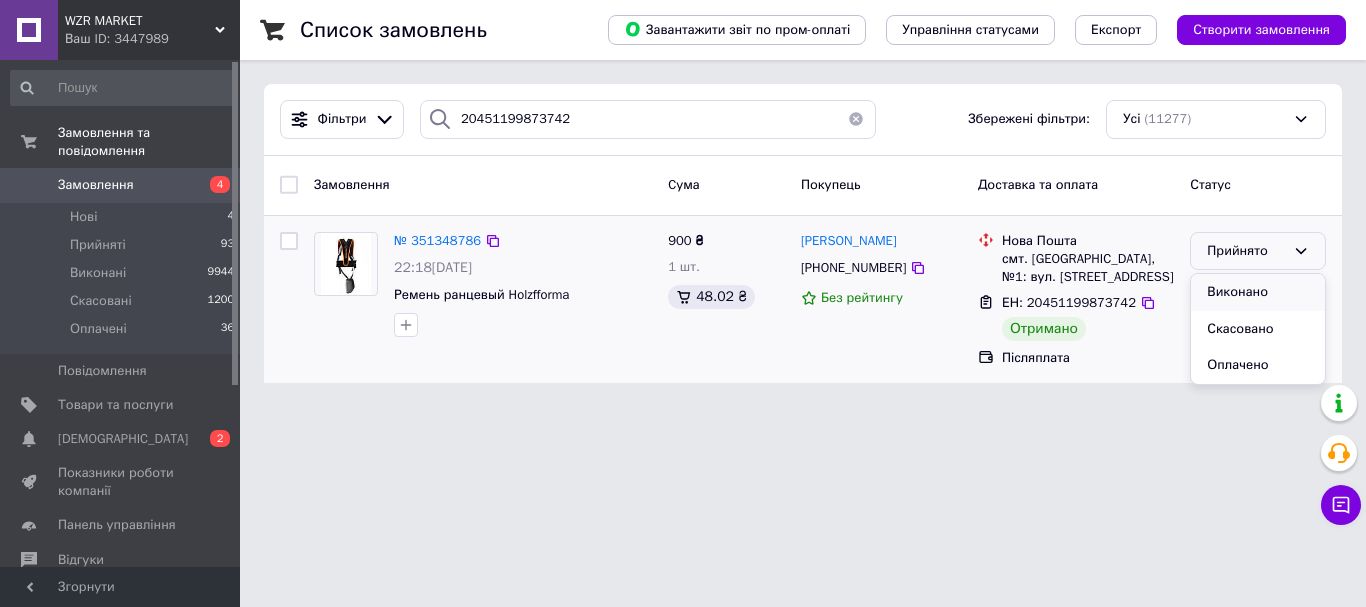 click on "Виконано" at bounding box center (1258, 292) 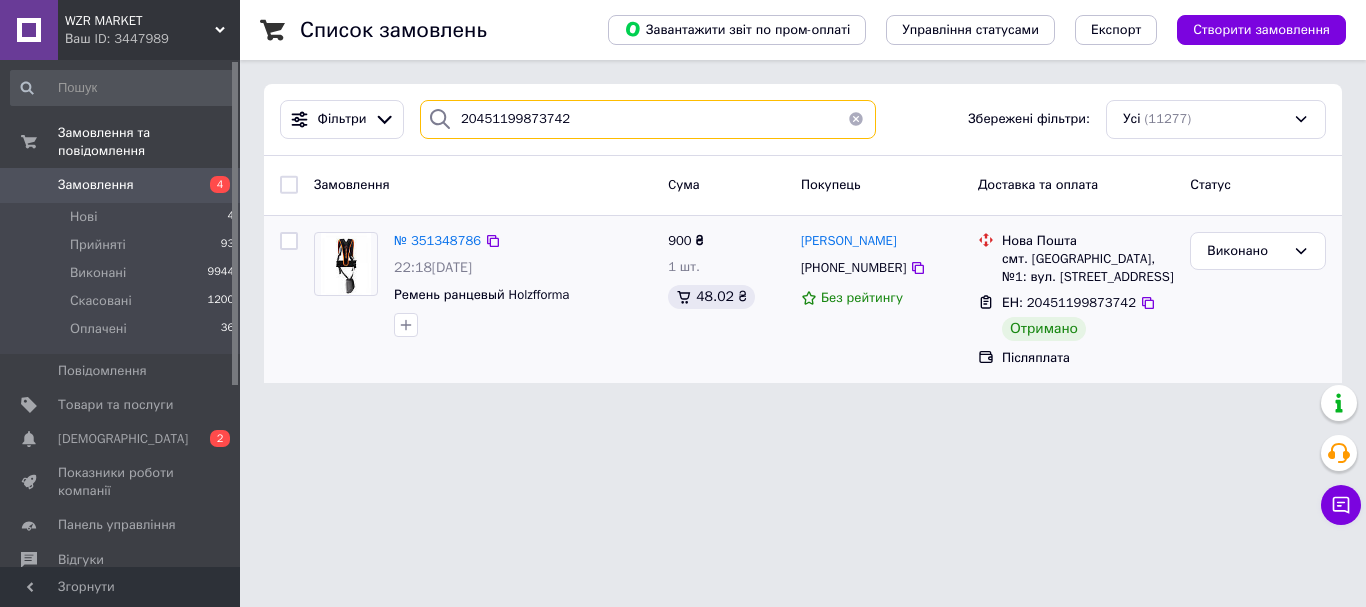 click on "20451199873742" at bounding box center (648, 119) 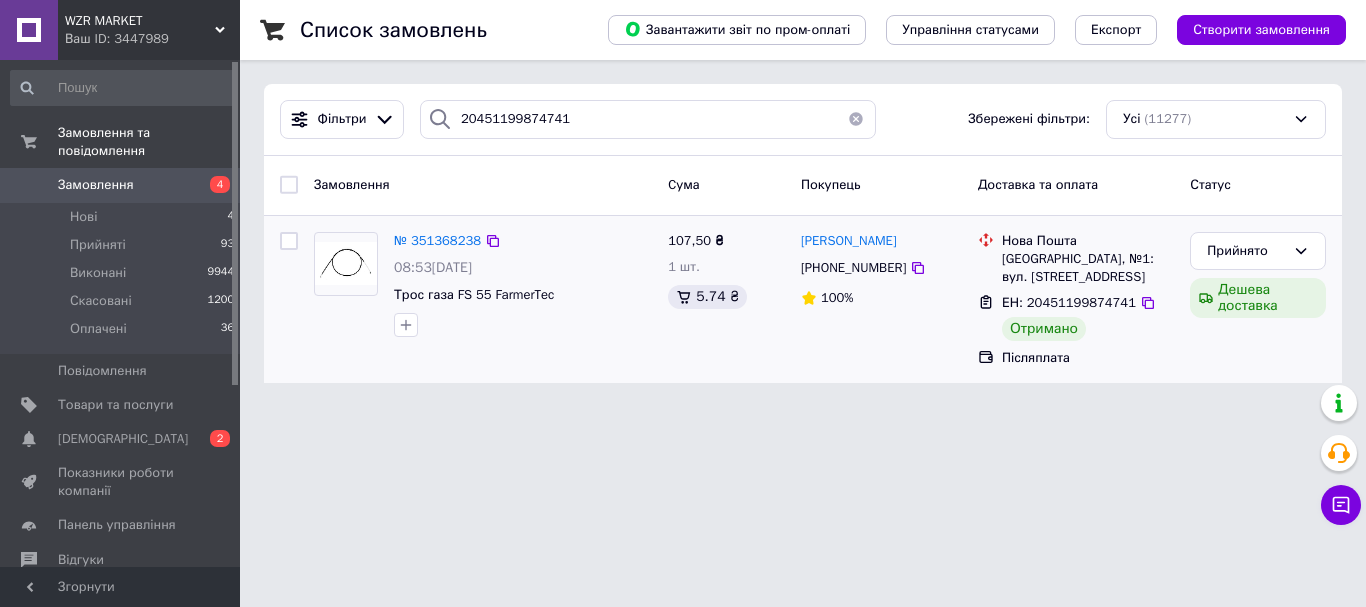 drag, startPoint x: 1143, startPoint y: 456, endPoint x: 1113, endPoint y: 350, distance: 110.16351 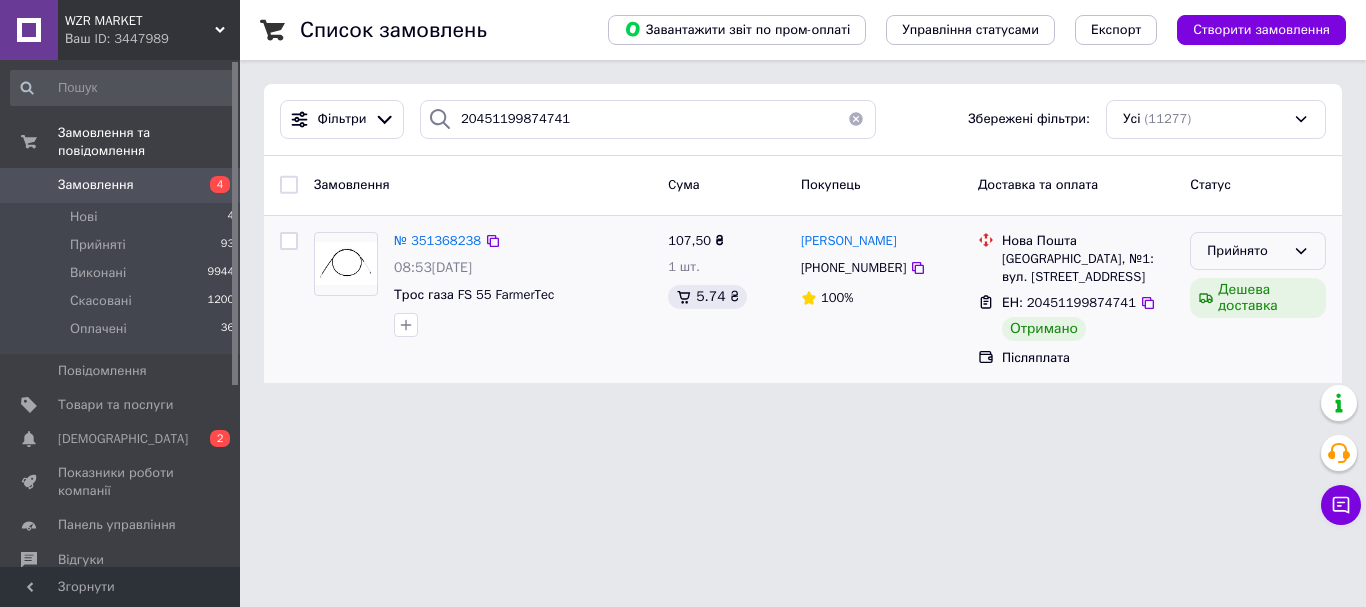 click on "Прийнято" at bounding box center (1246, 251) 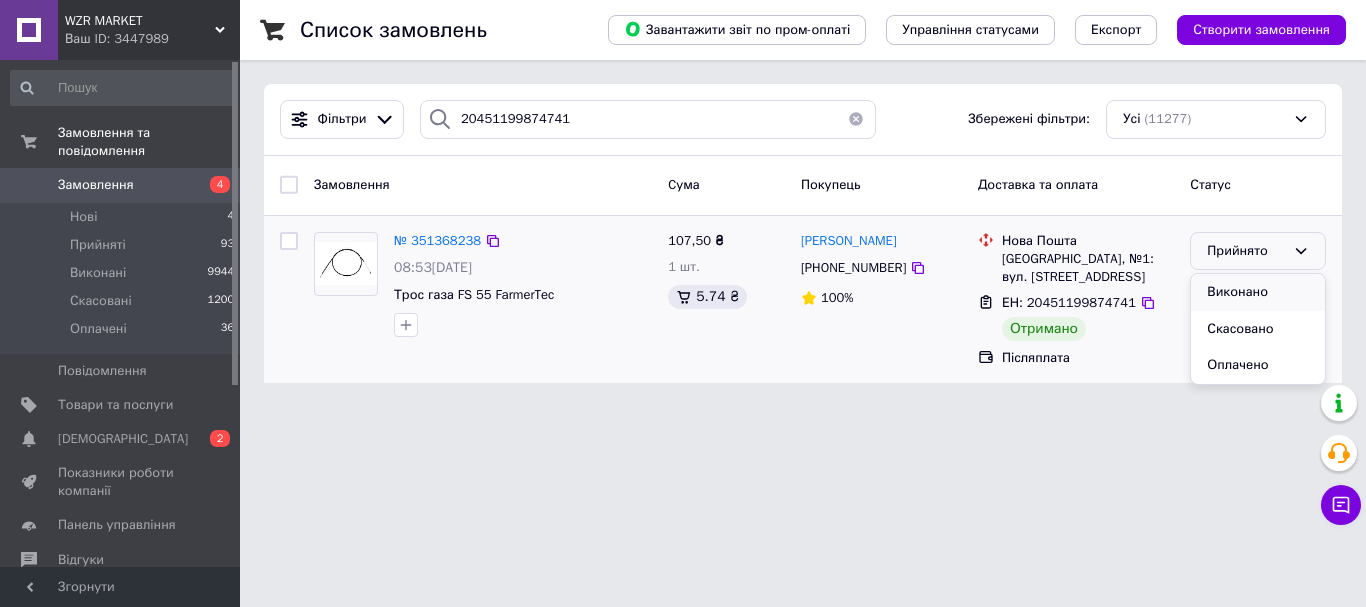 click on "Виконано" at bounding box center (1258, 292) 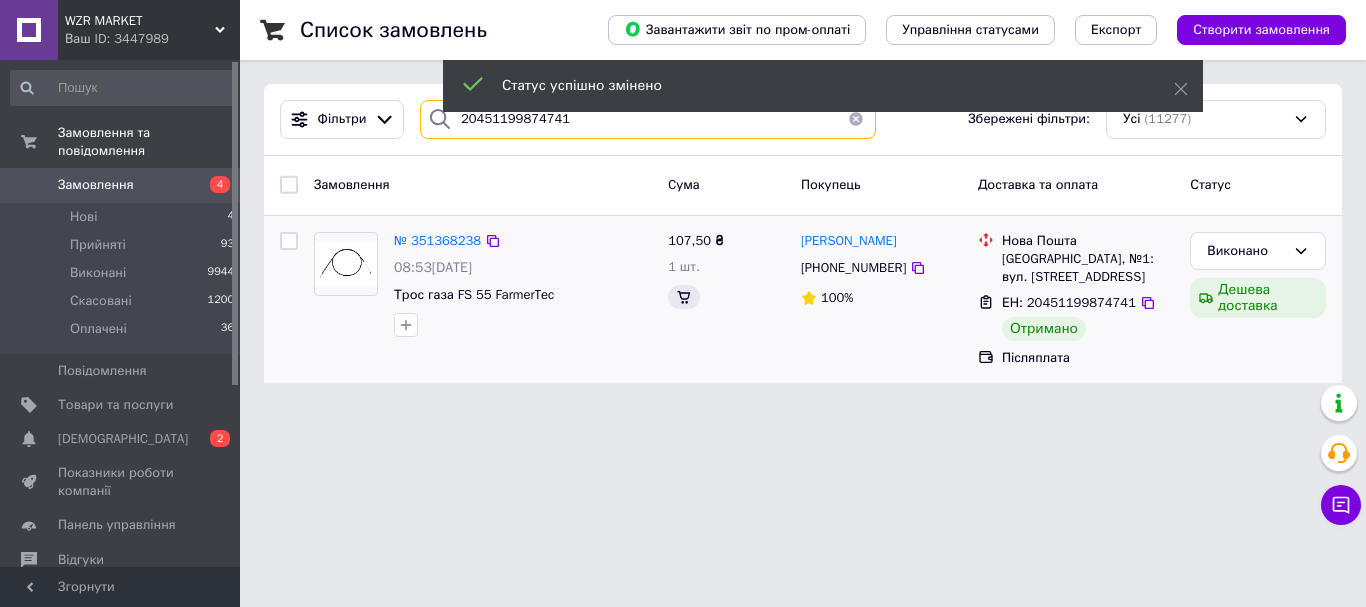 click on "20451199874741" at bounding box center (648, 119) 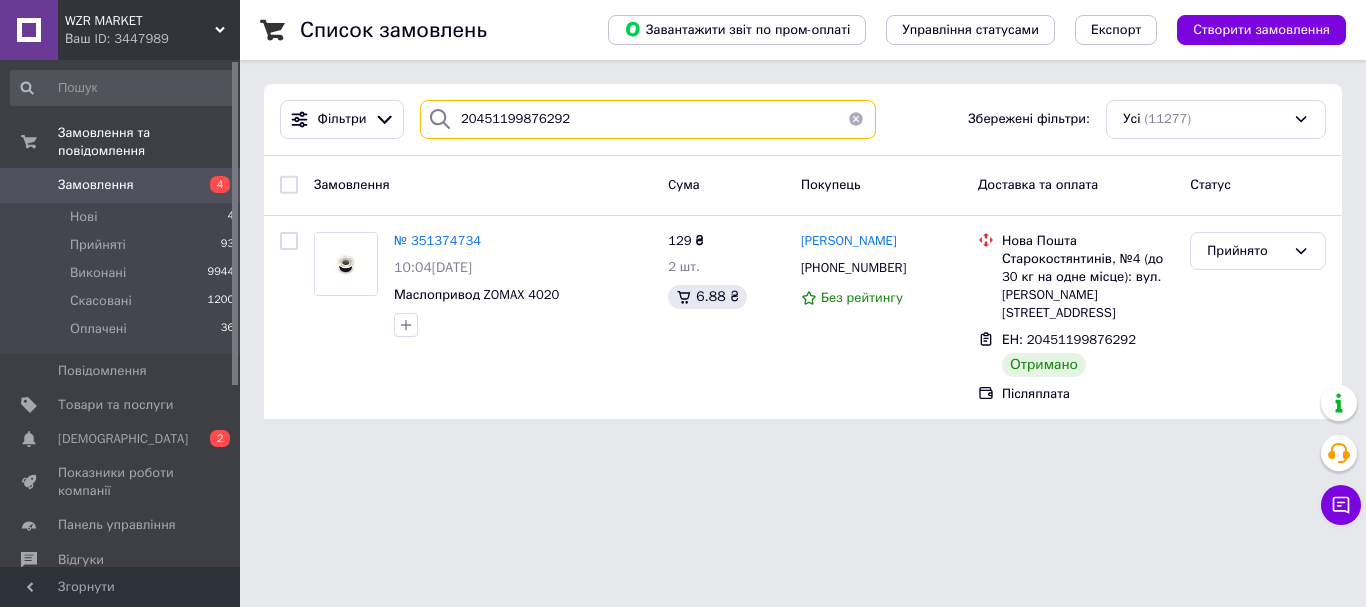 click on "20451199876292" at bounding box center (648, 119) 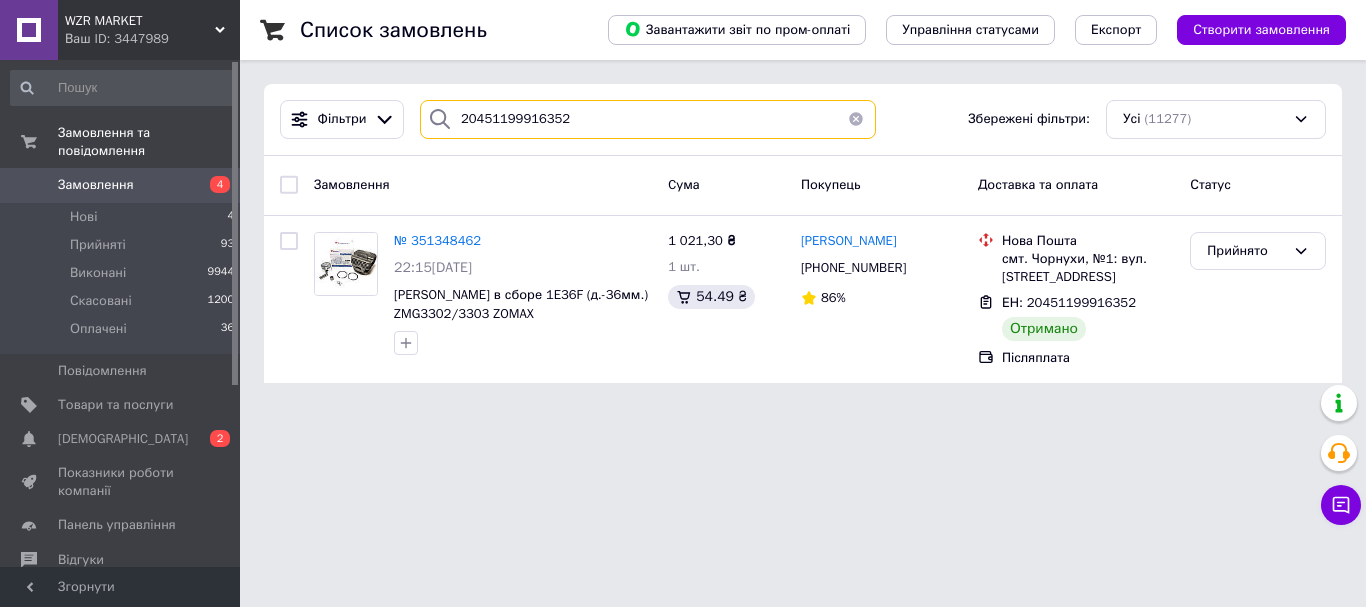 click on "20451199916352" at bounding box center [648, 119] 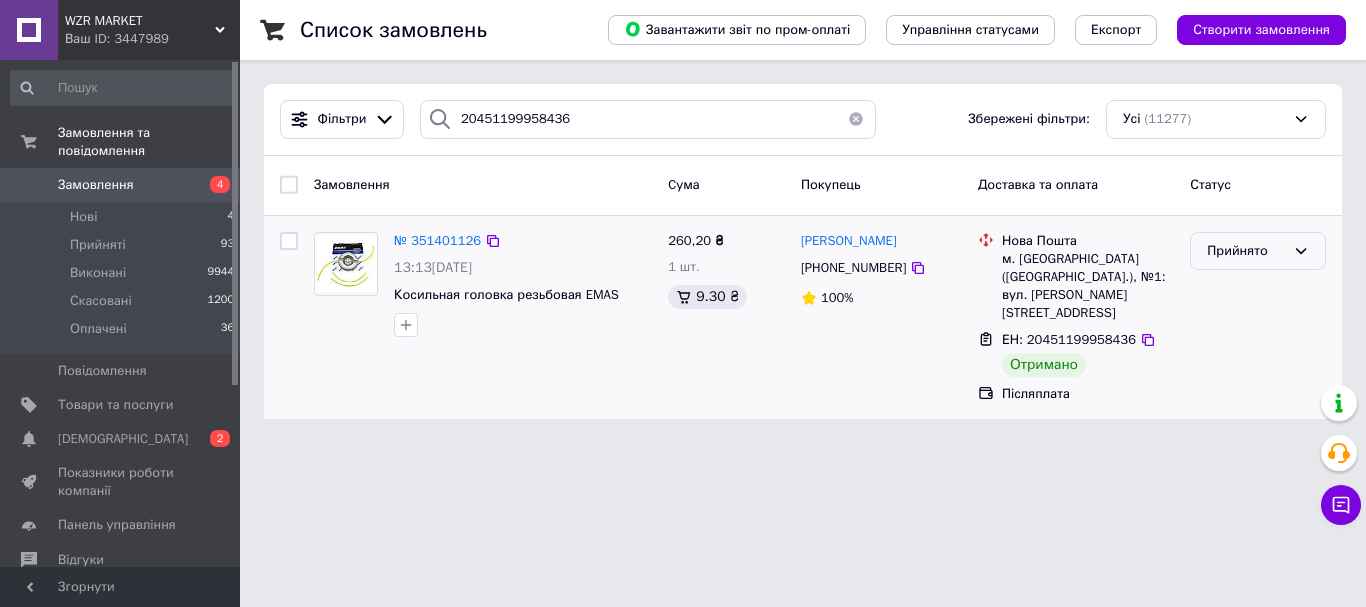 drag, startPoint x: 1263, startPoint y: 231, endPoint x: 1250, endPoint y: 238, distance: 14.764823 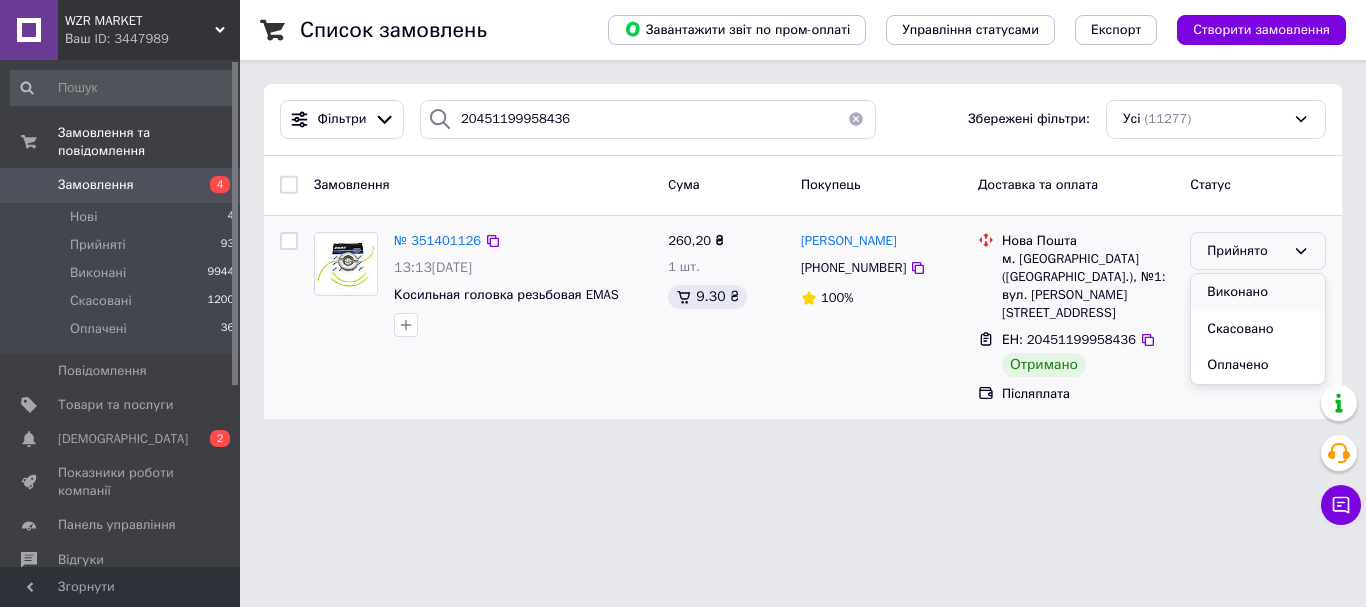 click on "Виконано" at bounding box center (1258, 292) 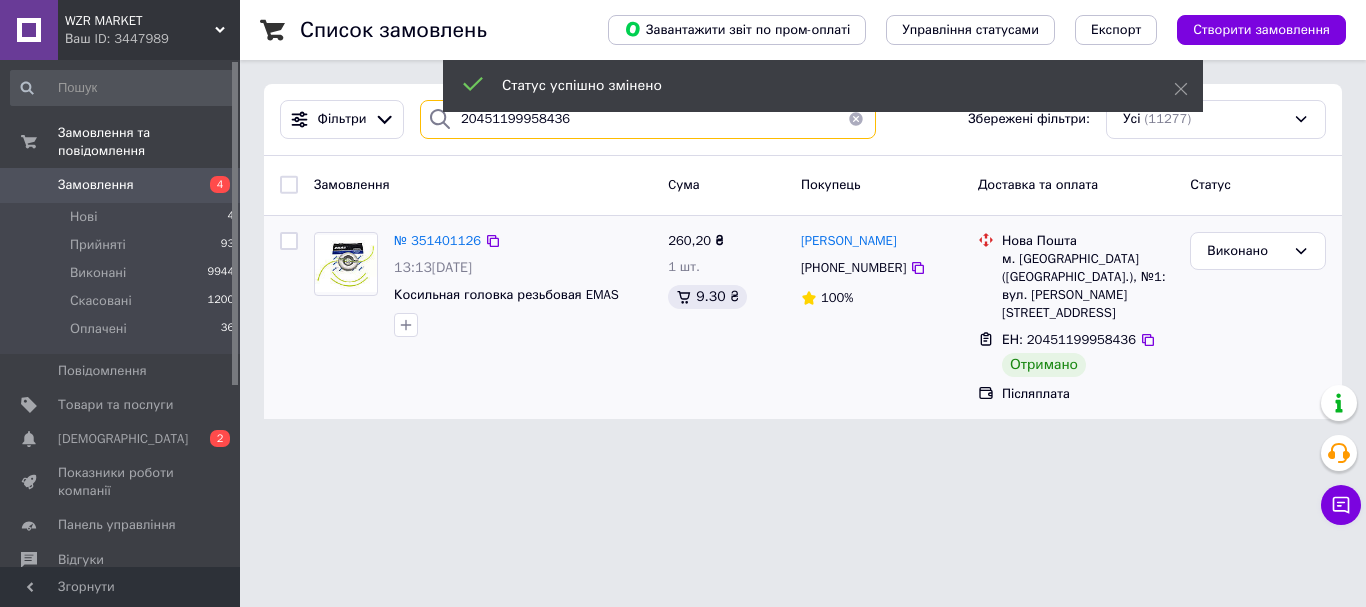 click on "20451199958436" at bounding box center [648, 119] 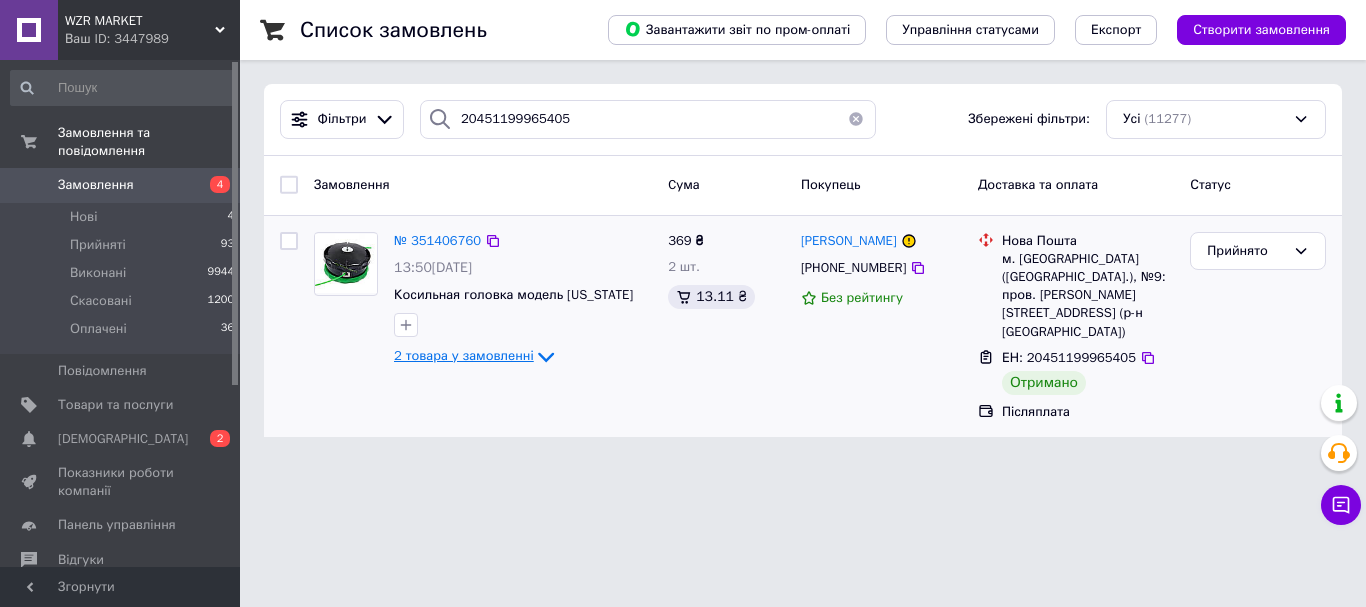click on "2 товара у замовленні" at bounding box center (464, 355) 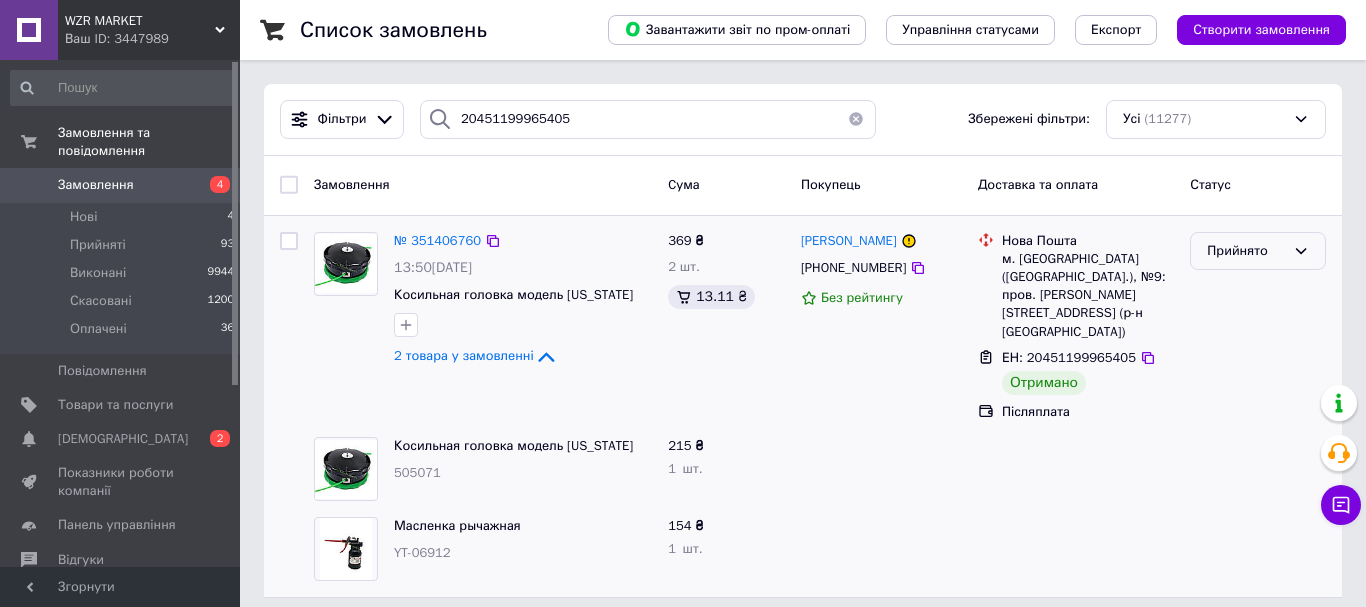 click on "Прийнято" at bounding box center [1246, 251] 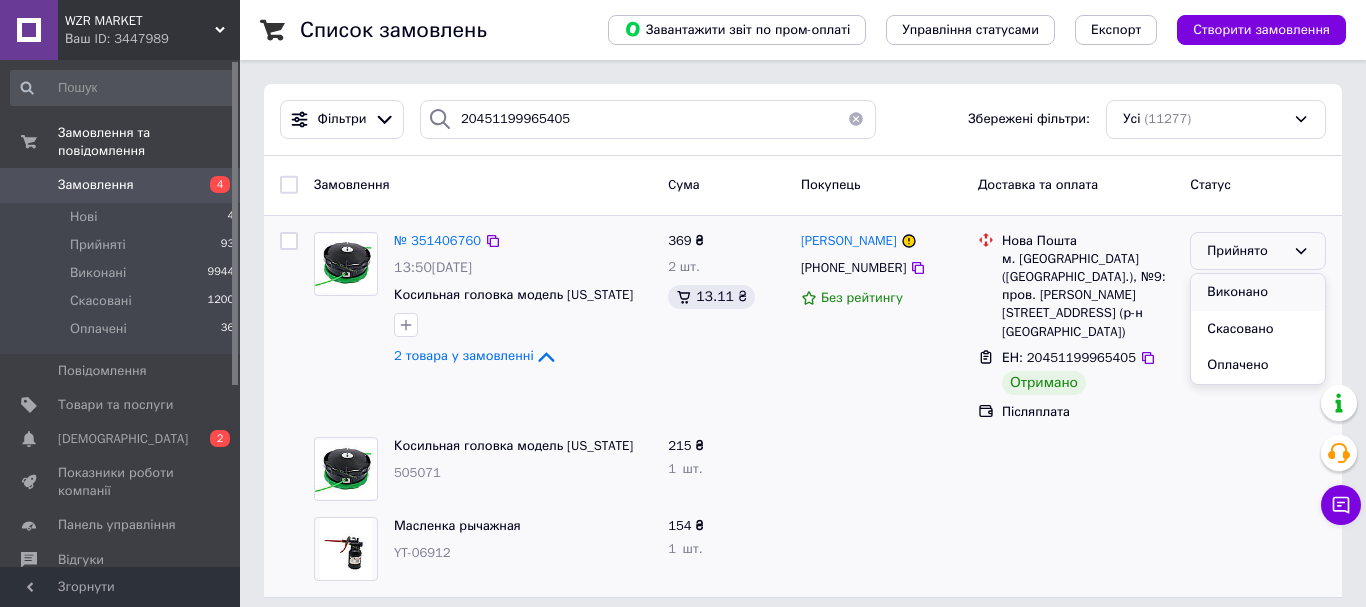 click on "Виконано" at bounding box center (1258, 292) 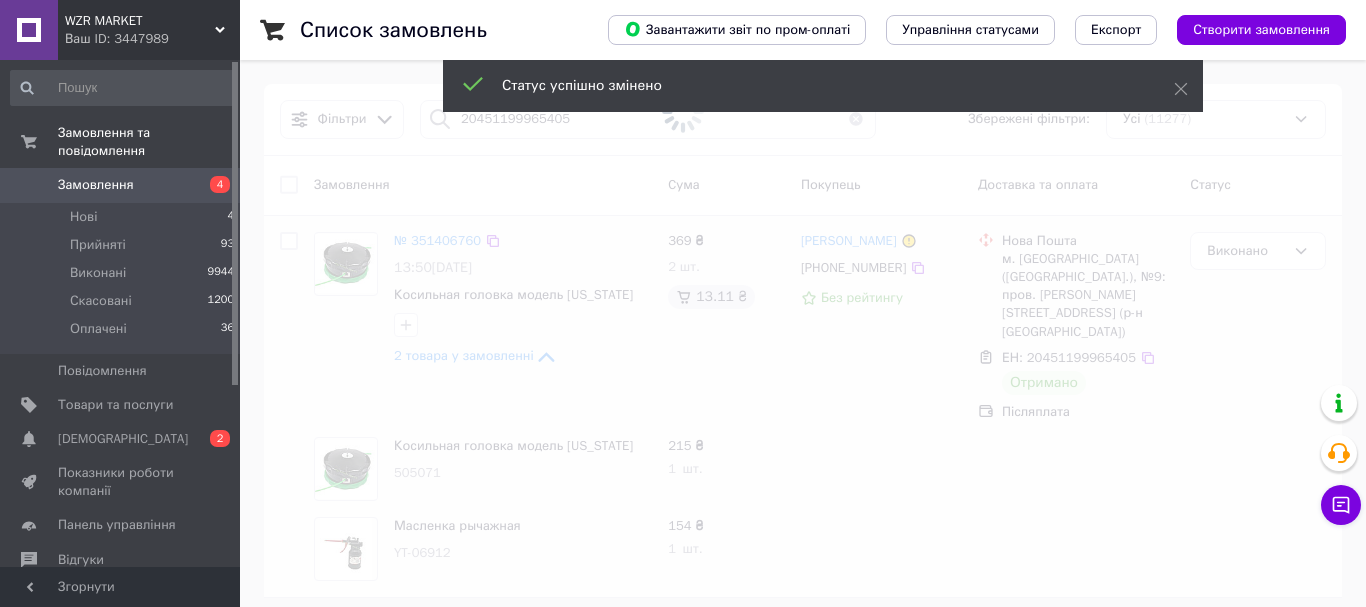 click at bounding box center [683, 112] 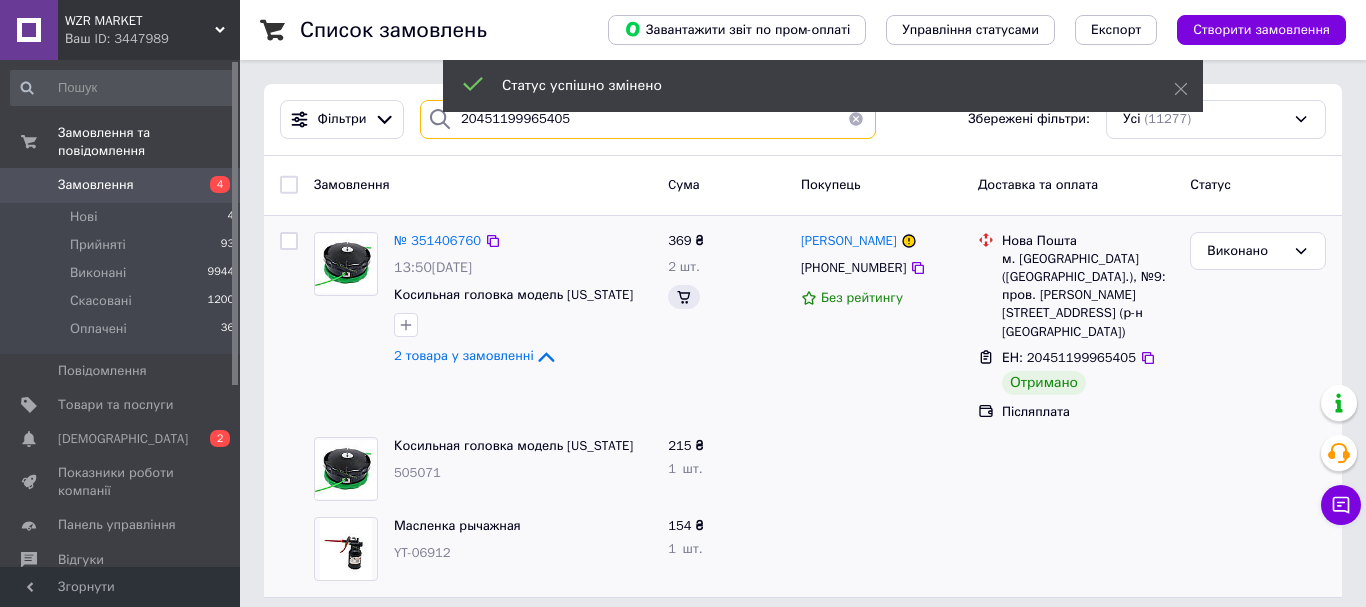 click on "20451199965405" at bounding box center [648, 119] 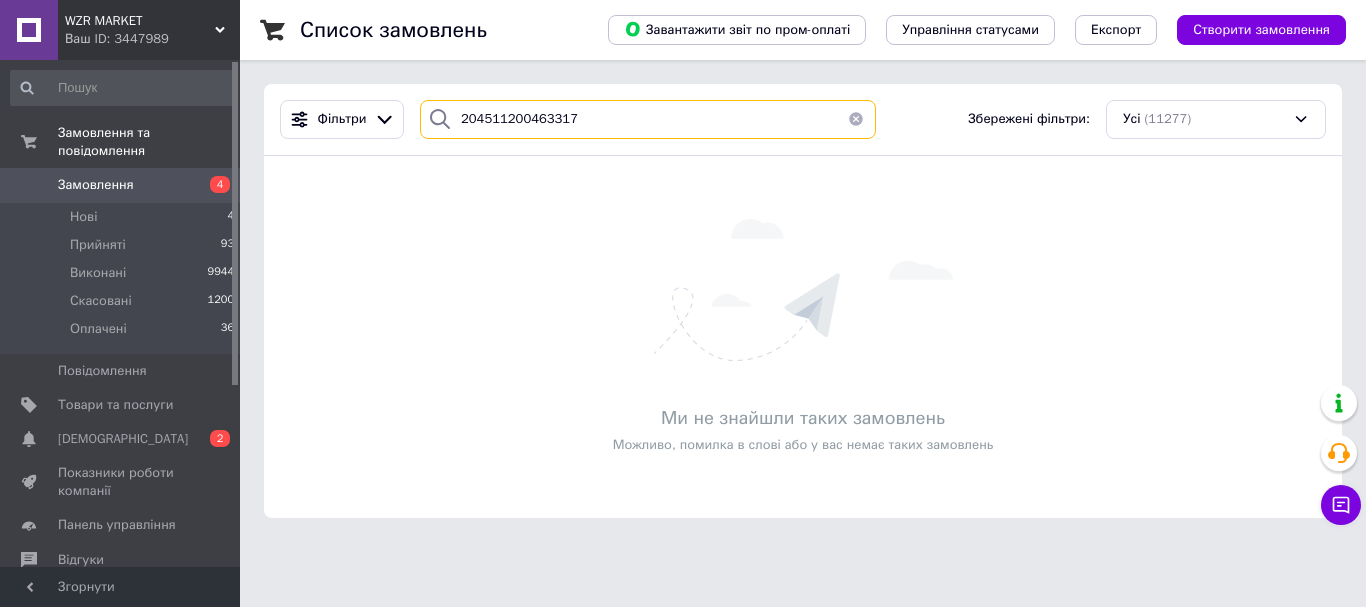 click on "204511200463317" at bounding box center (648, 119) 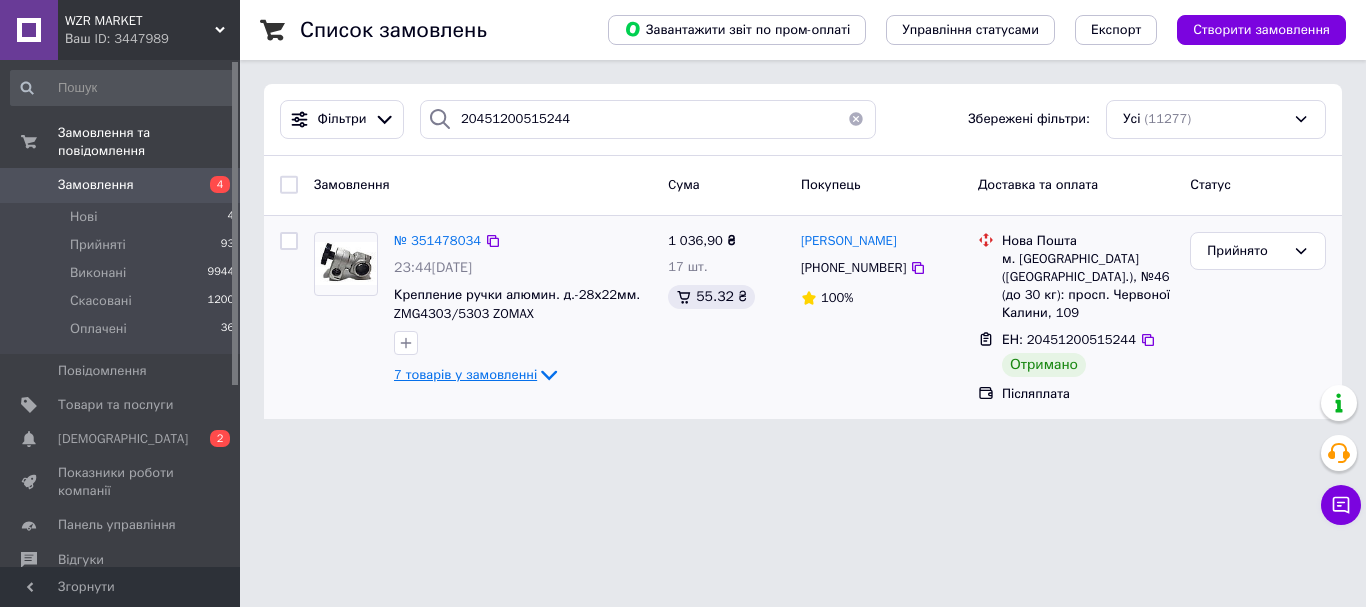 click on "7 товарів у замовленні" at bounding box center [465, 374] 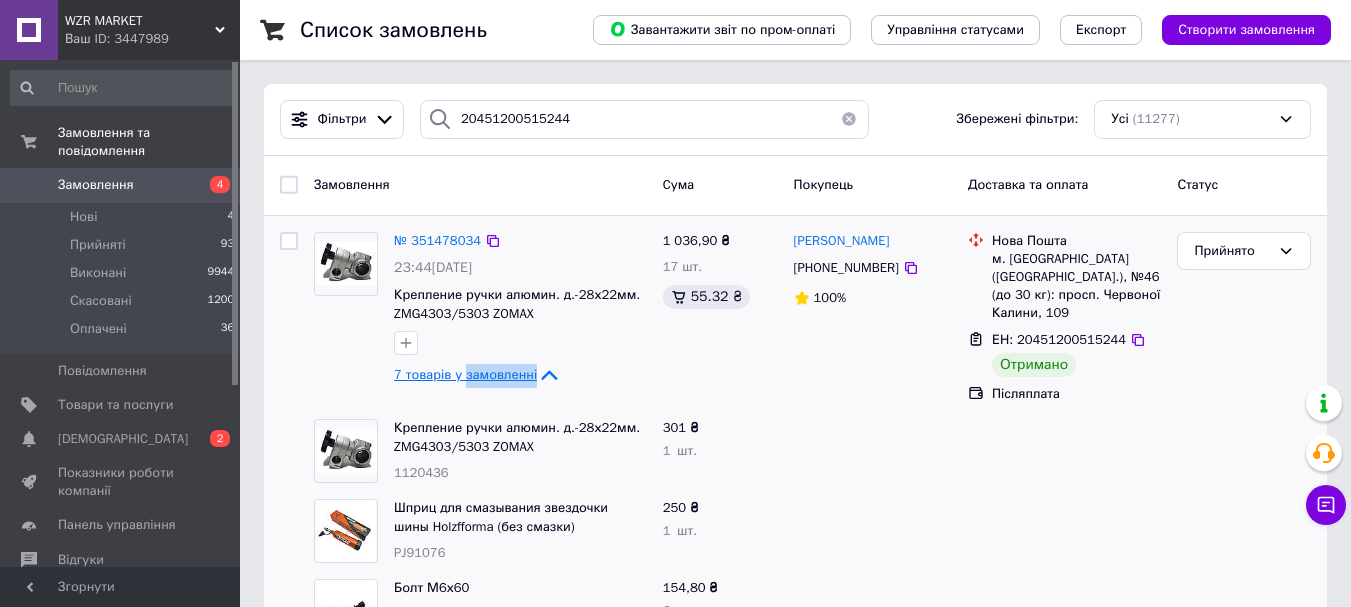 click on "7 товарів у замовленні" at bounding box center [465, 374] 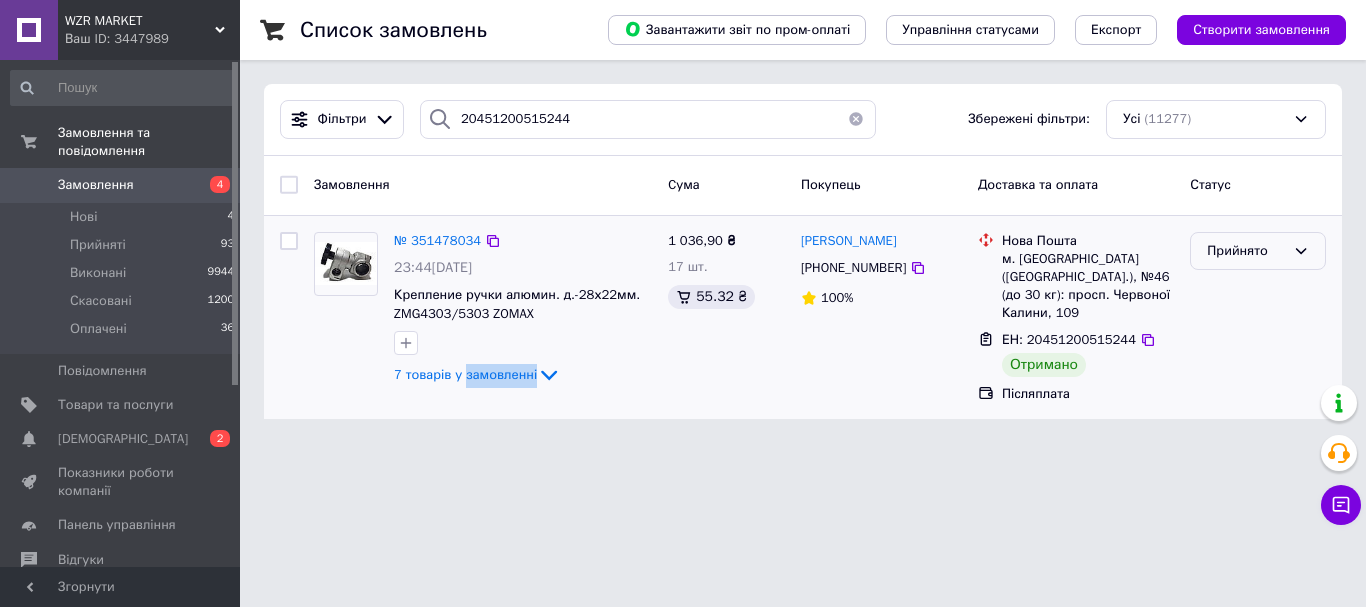 click on "Прийнято" at bounding box center (1258, 251) 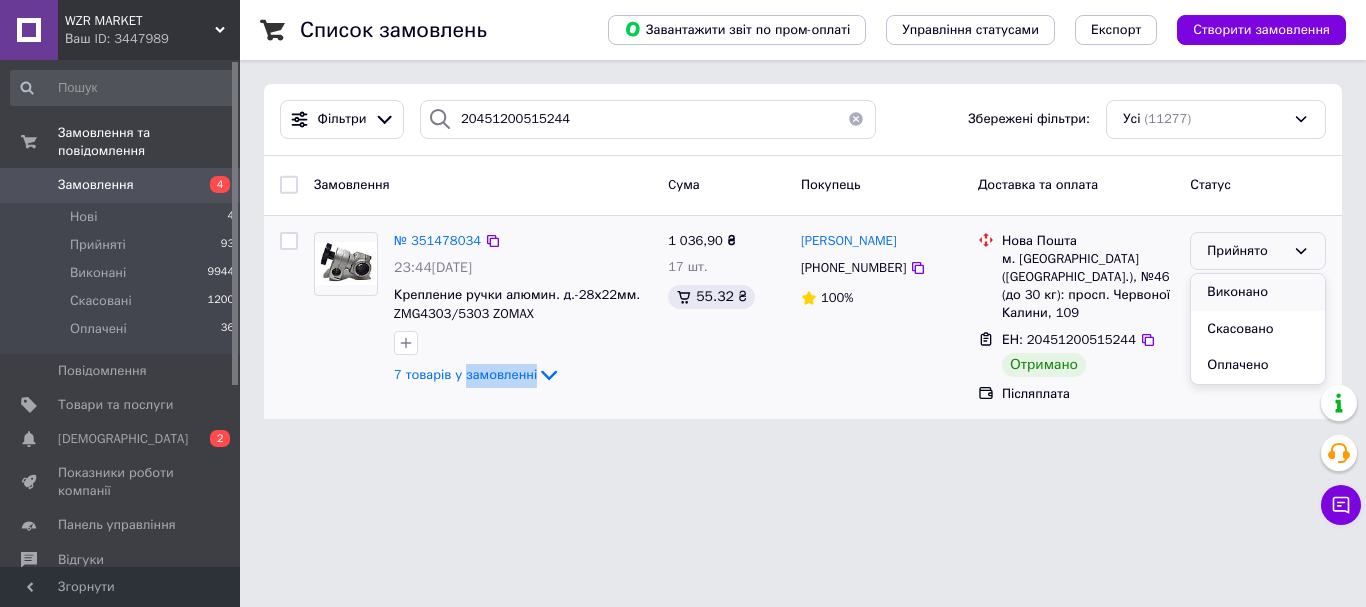 click on "Виконано" at bounding box center (1258, 292) 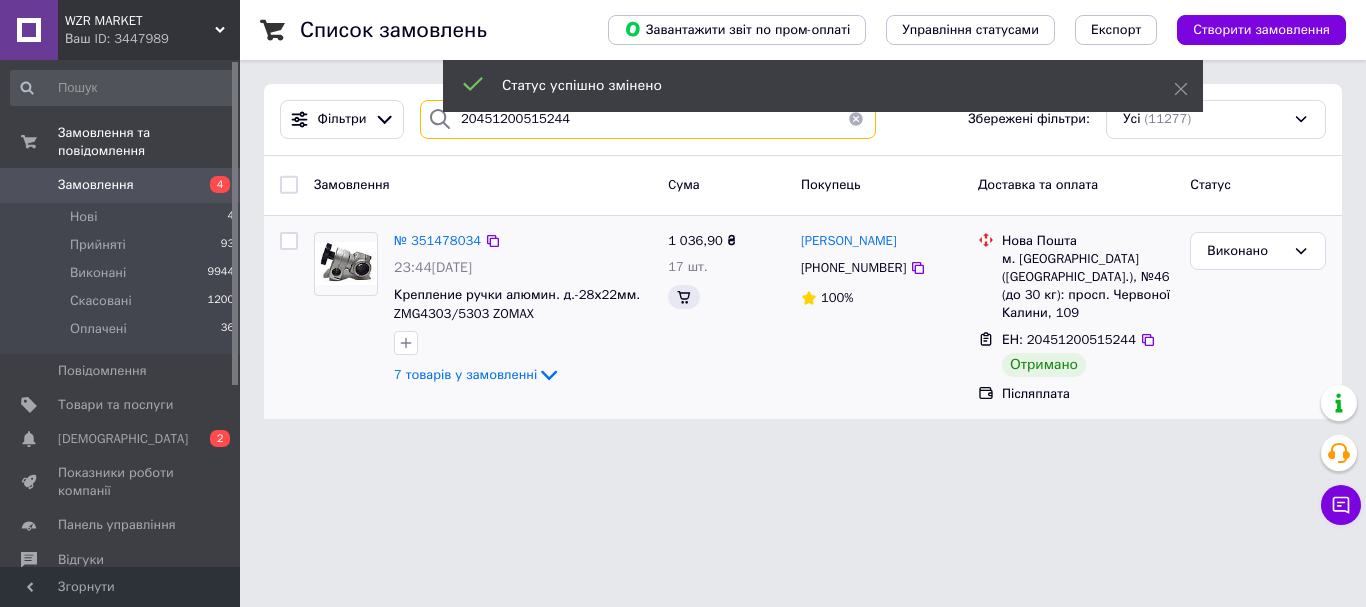 click on "20451200515244" at bounding box center [648, 119] 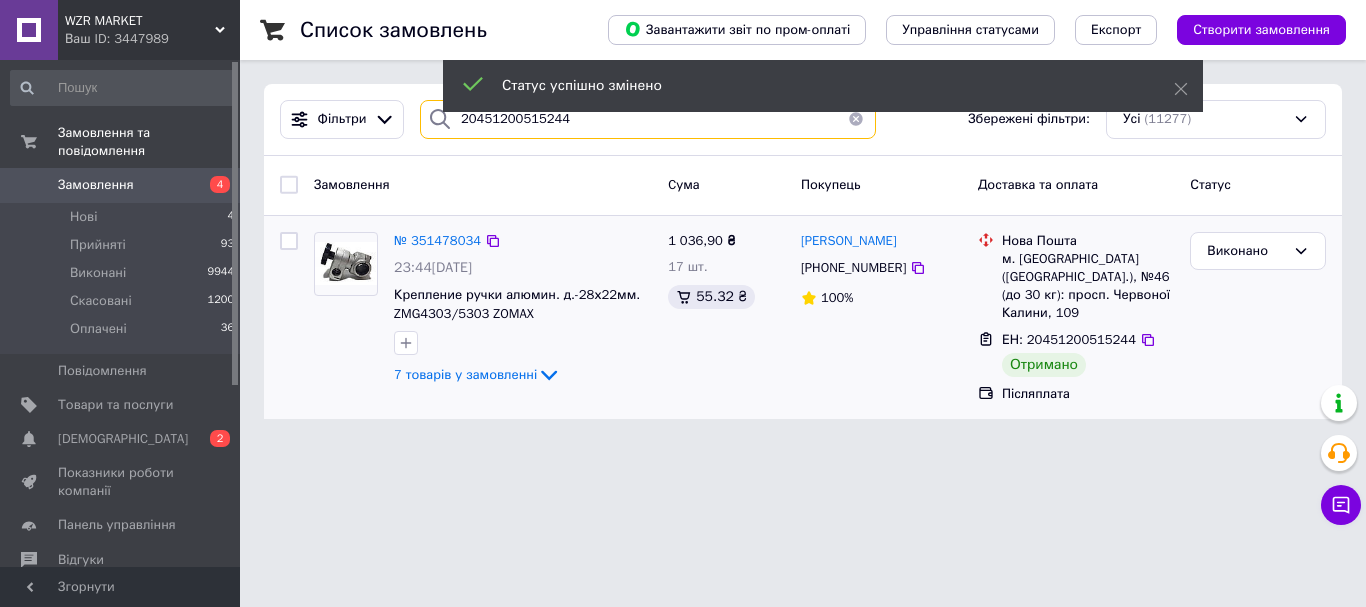 click on "20451200515244" at bounding box center [648, 119] 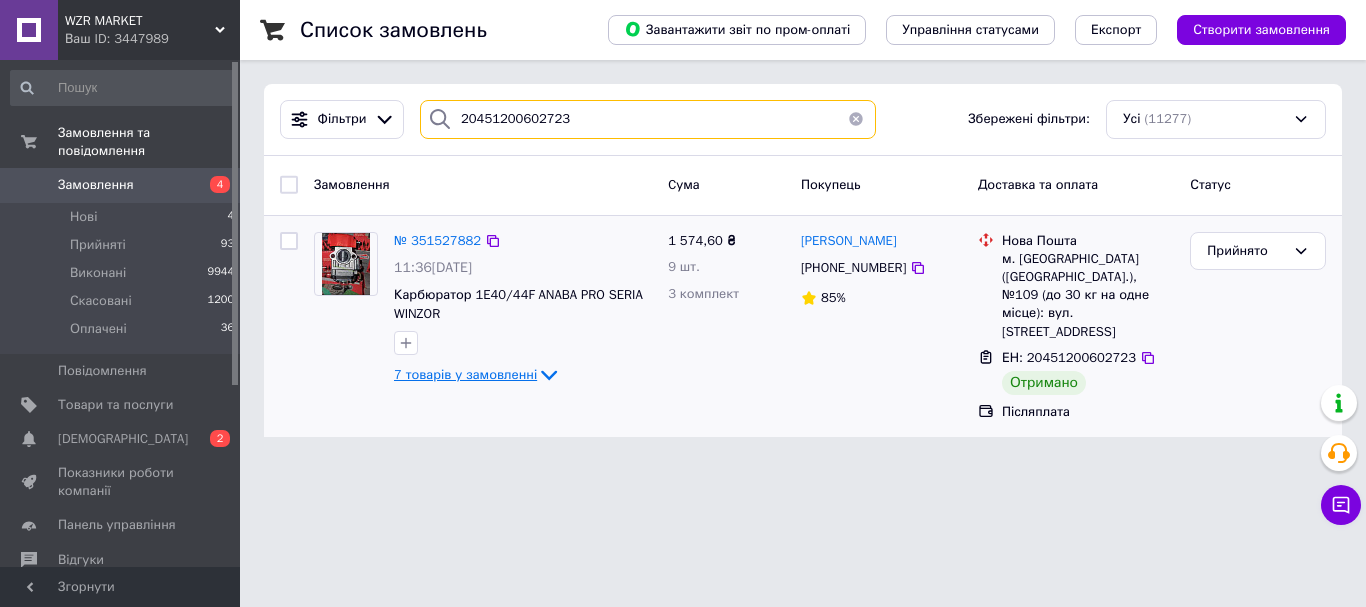 type on "20451200602723" 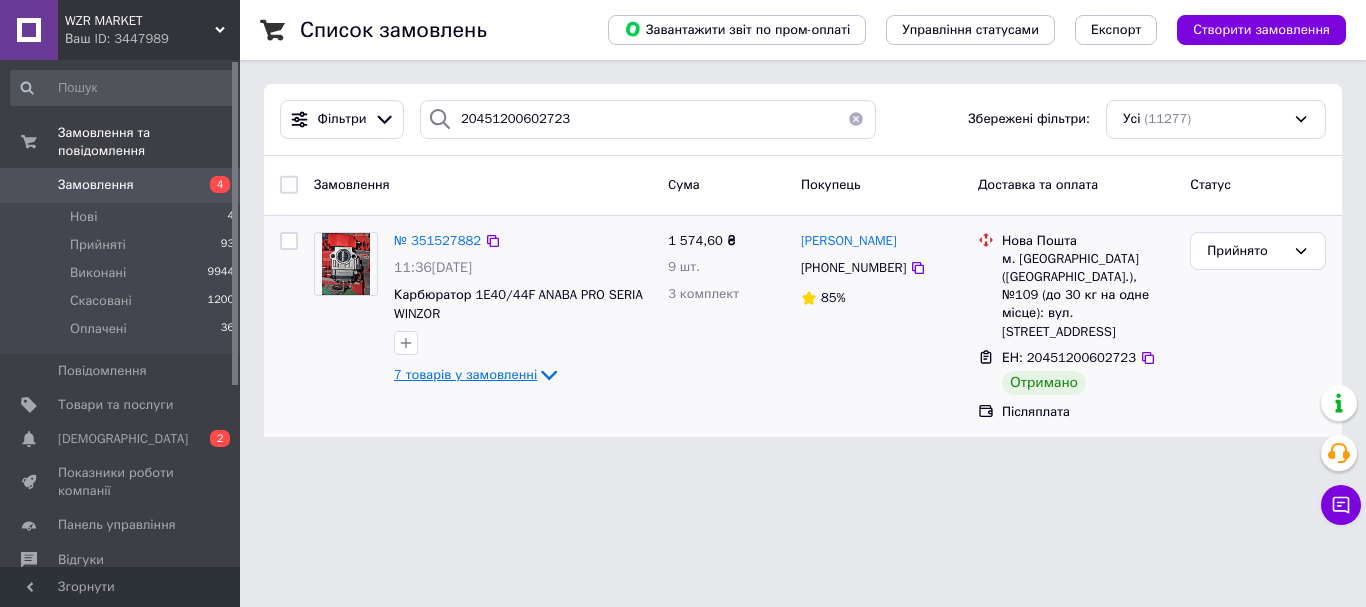 click on "7 товарів у замовленні" at bounding box center (465, 374) 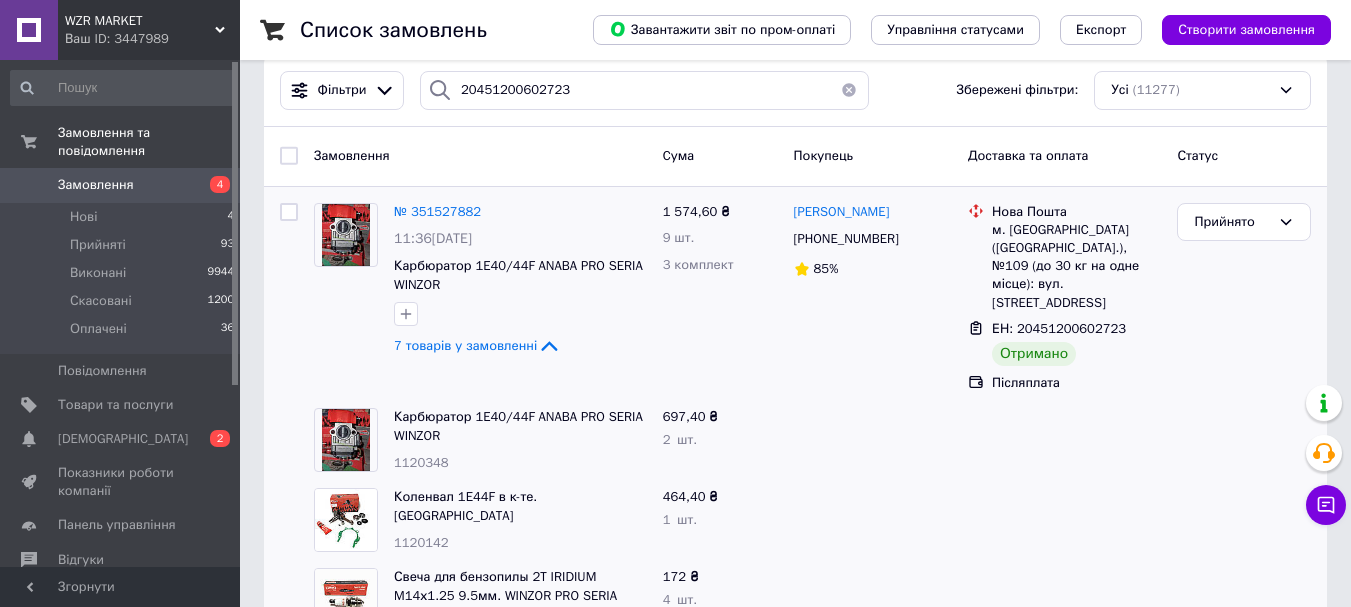 scroll, scrollTop: 0, scrollLeft: 0, axis: both 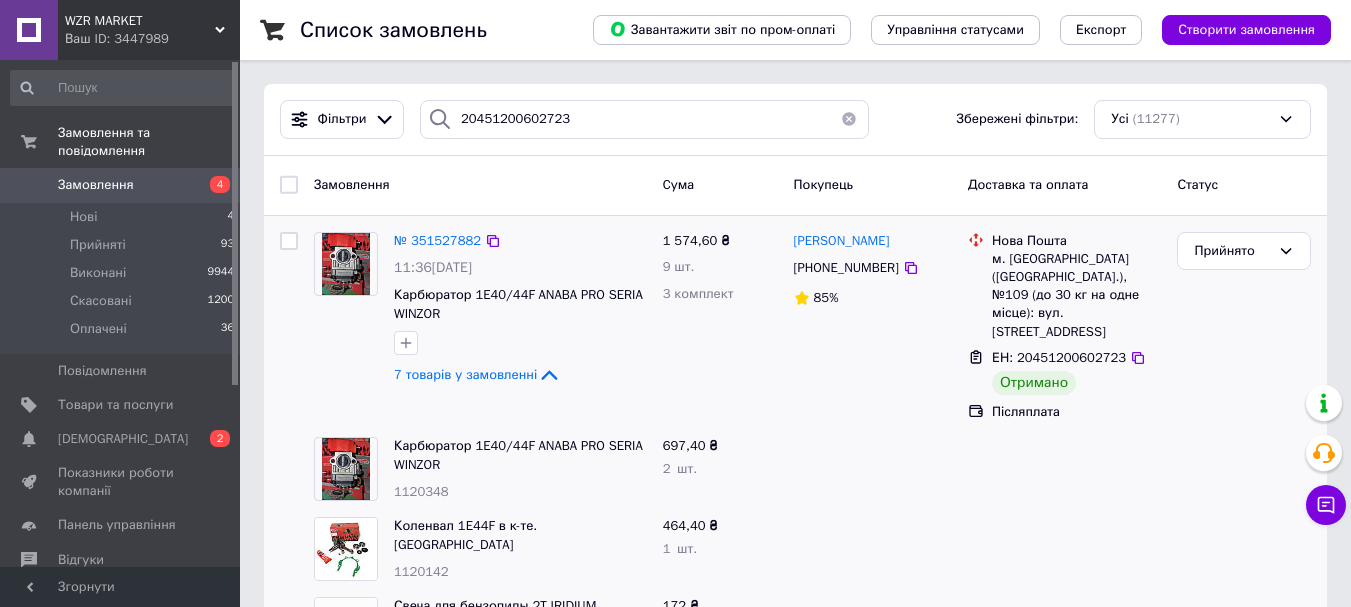 click on "Прийнято" at bounding box center [1244, 327] 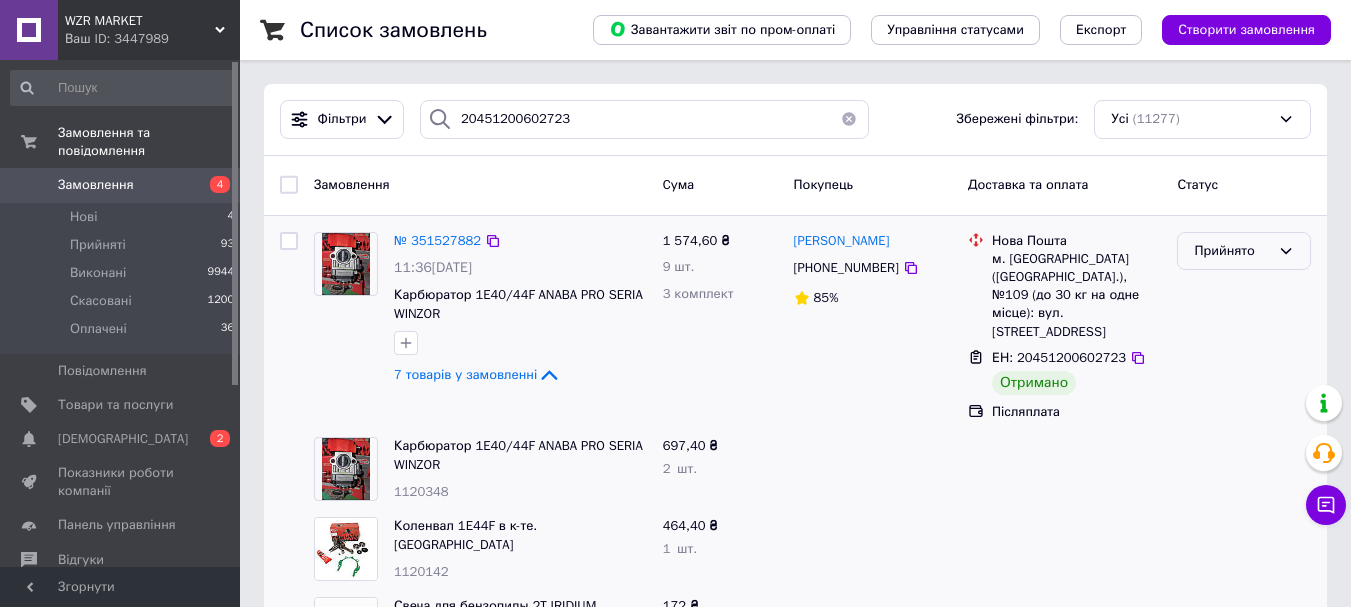 click on "Прийнято" at bounding box center [1232, 251] 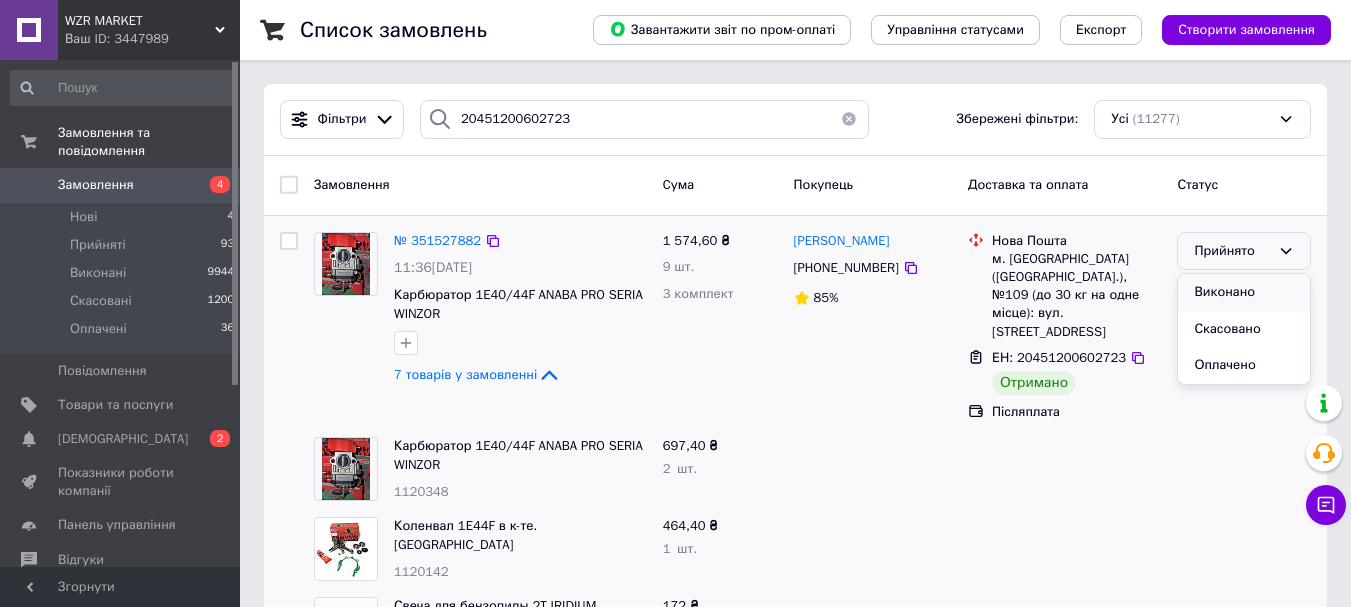 click on "Виконано" at bounding box center [1244, 292] 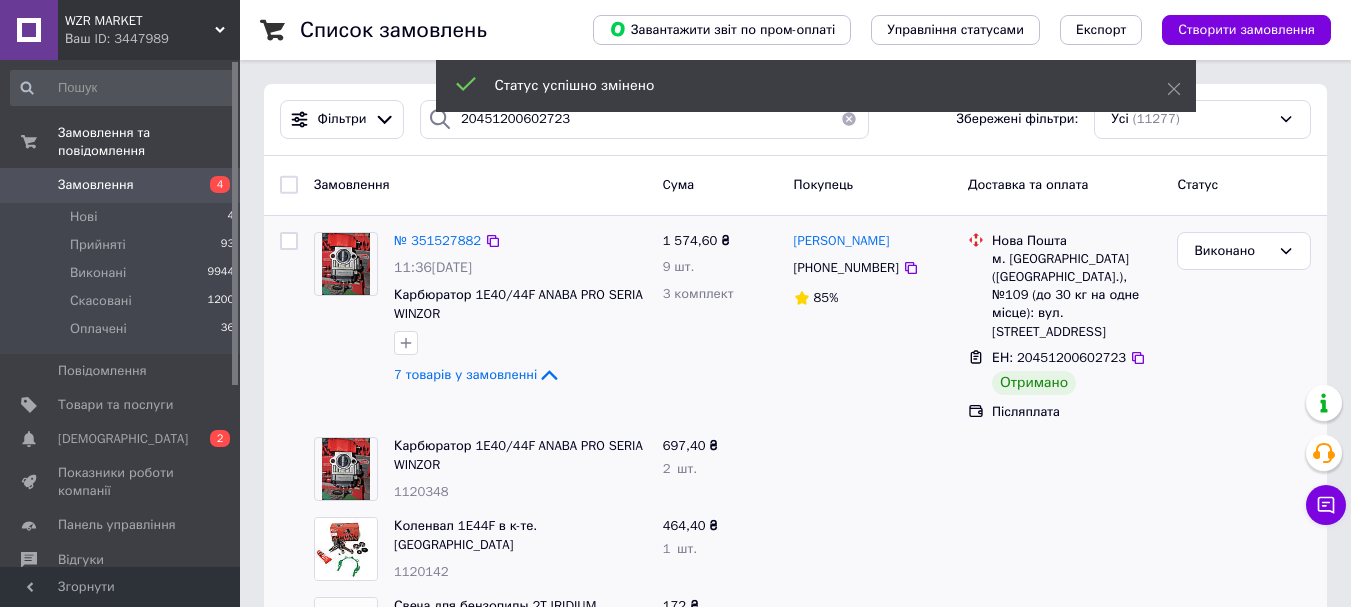 click on "WZR MARKET" at bounding box center (140, 21) 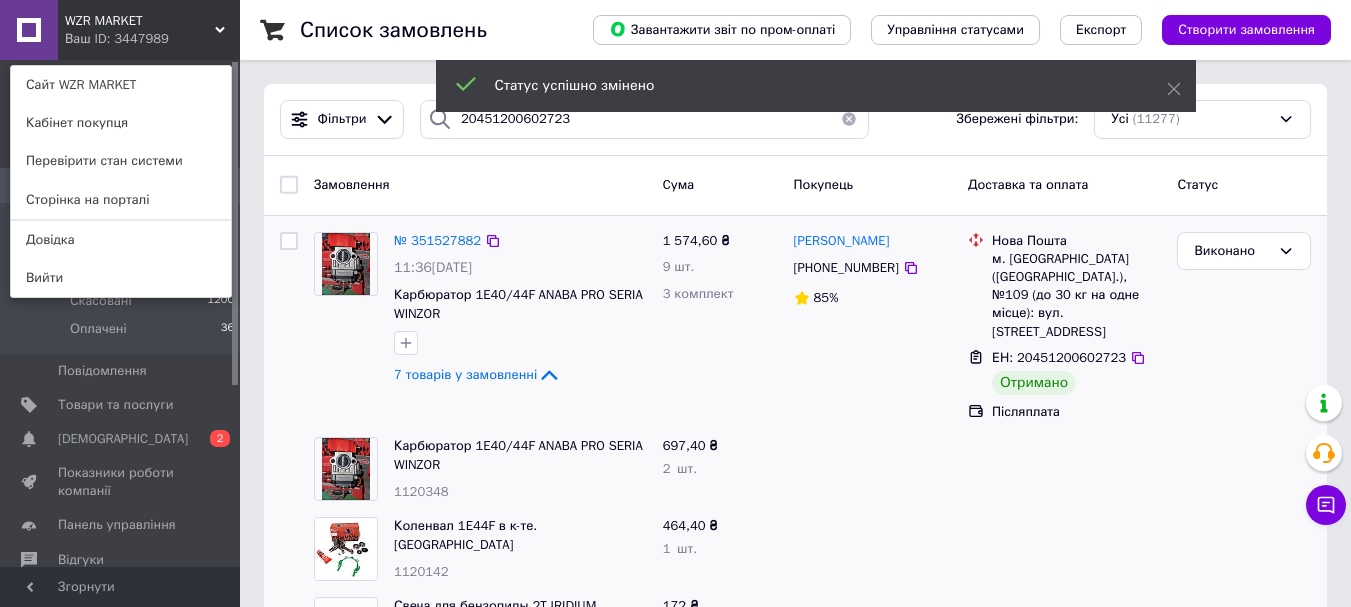 drag, startPoint x: 105, startPoint y: 88, endPoint x: 128, endPoint y: 69, distance: 29.832869 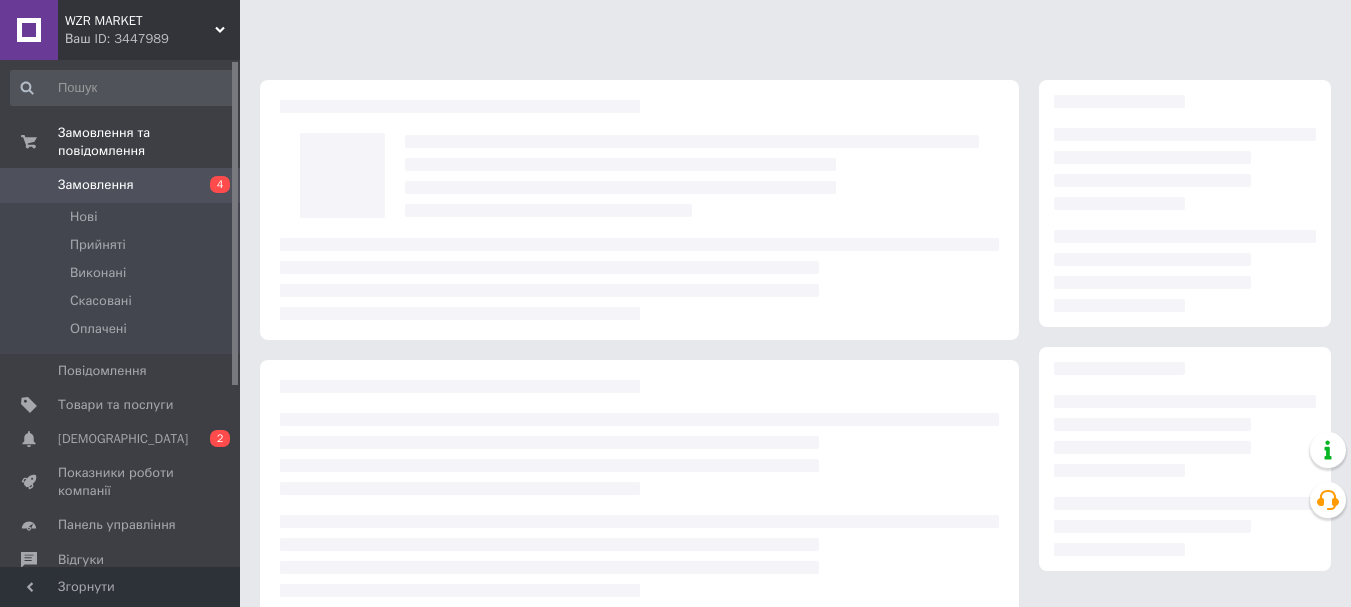 scroll, scrollTop: 0, scrollLeft: 0, axis: both 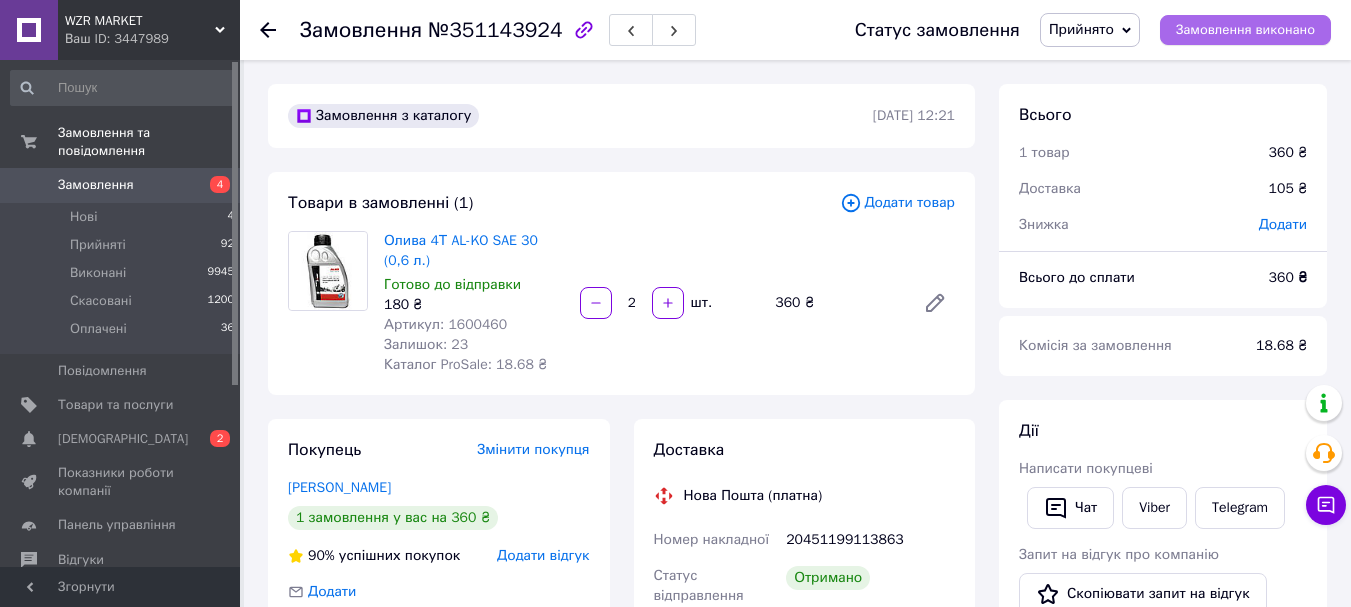 click on "Замовлення виконано" at bounding box center (1245, 30) 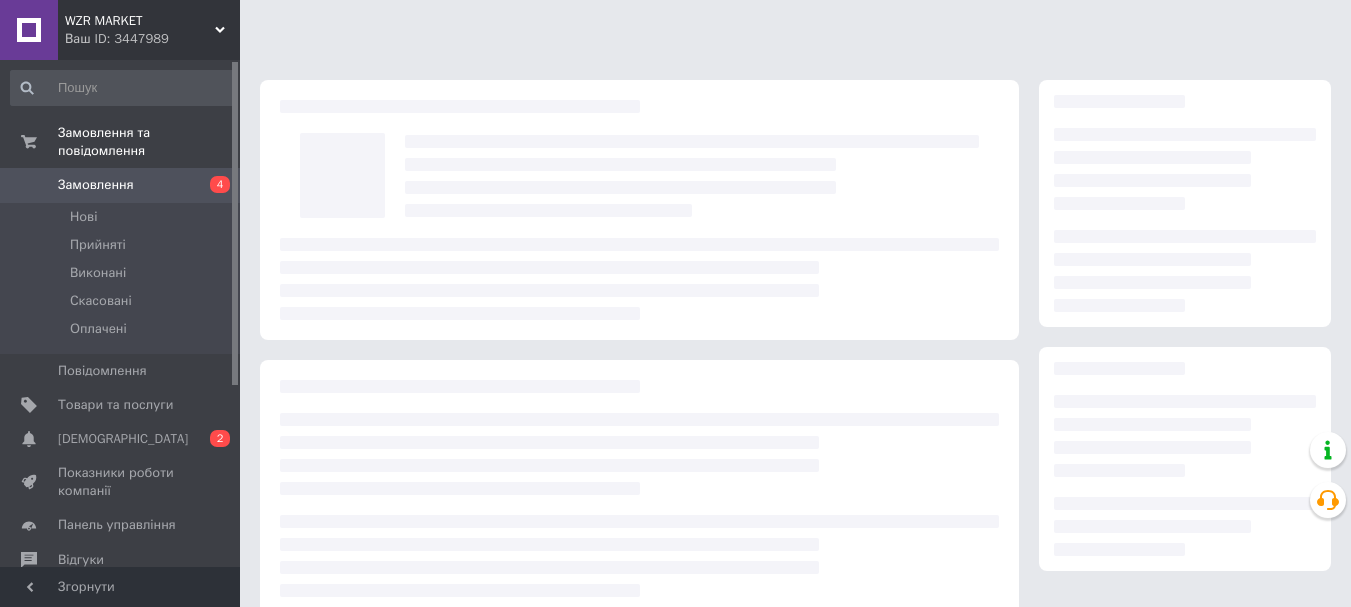 scroll, scrollTop: 0, scrollLeft: 0, axis: both 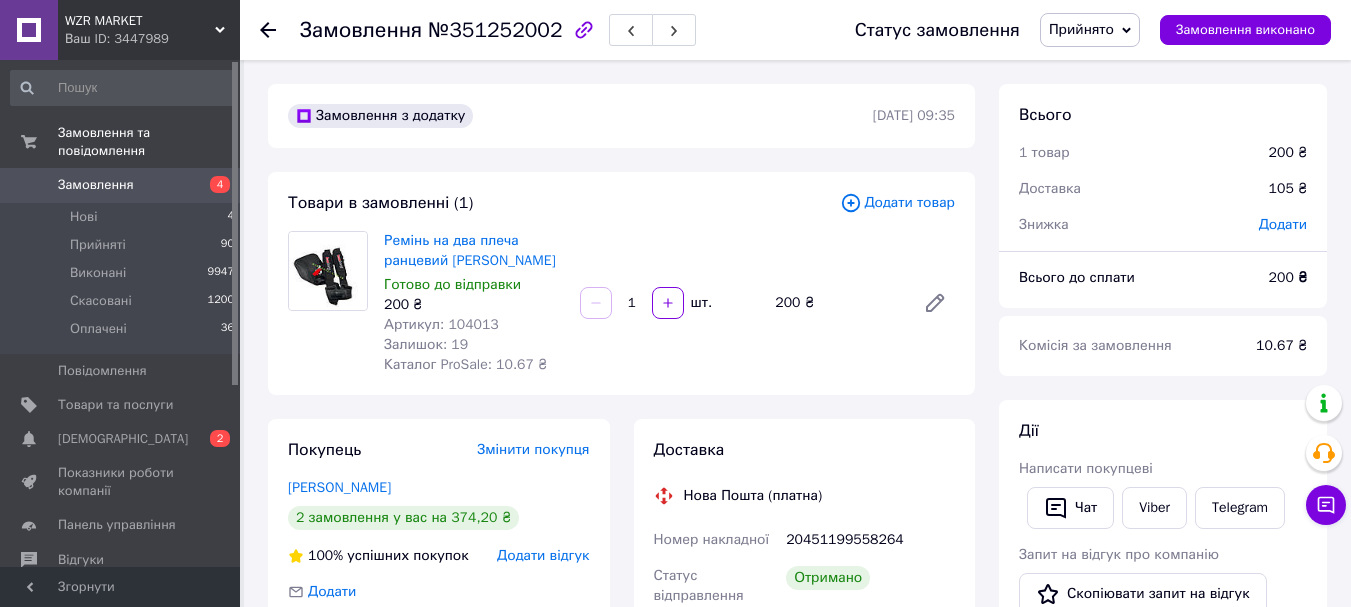 click on "Статус замовлення Прийнято Виконано Скасовано Оплачено Замовлення виконано" at bounding box center (1073, 30) 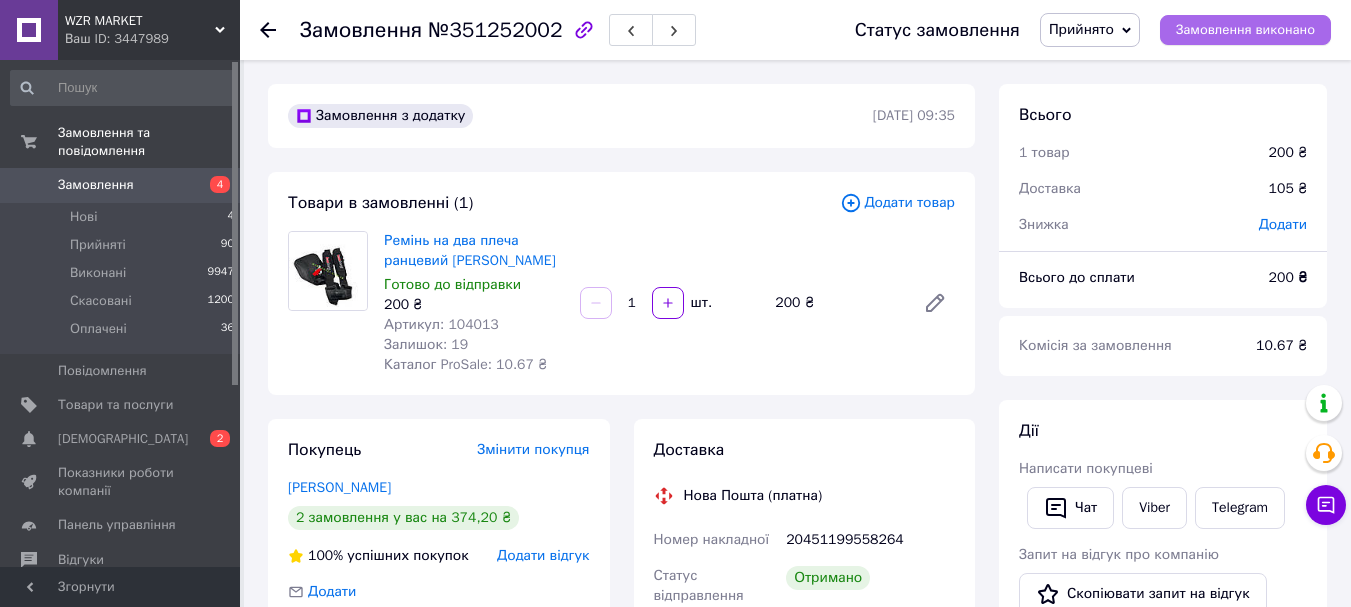click on "Замовлення виконано" at bounding box center (1245, 30) 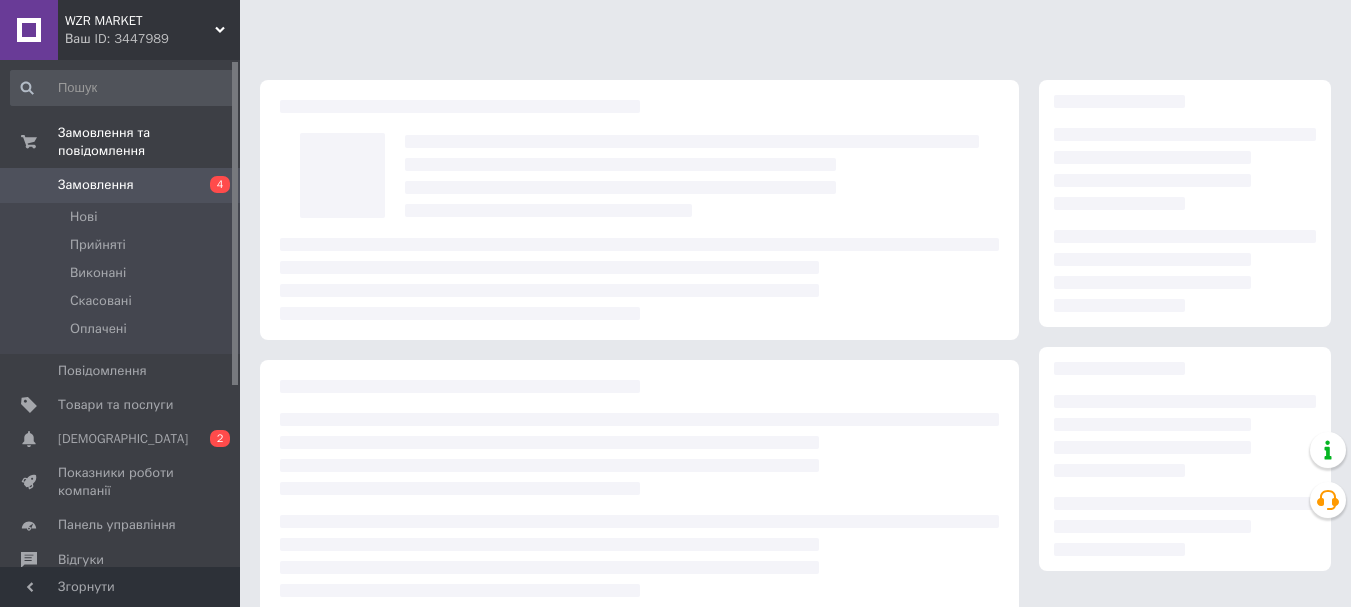 scroll, scrollTop: 0, scrollLeft: 0, axis: both 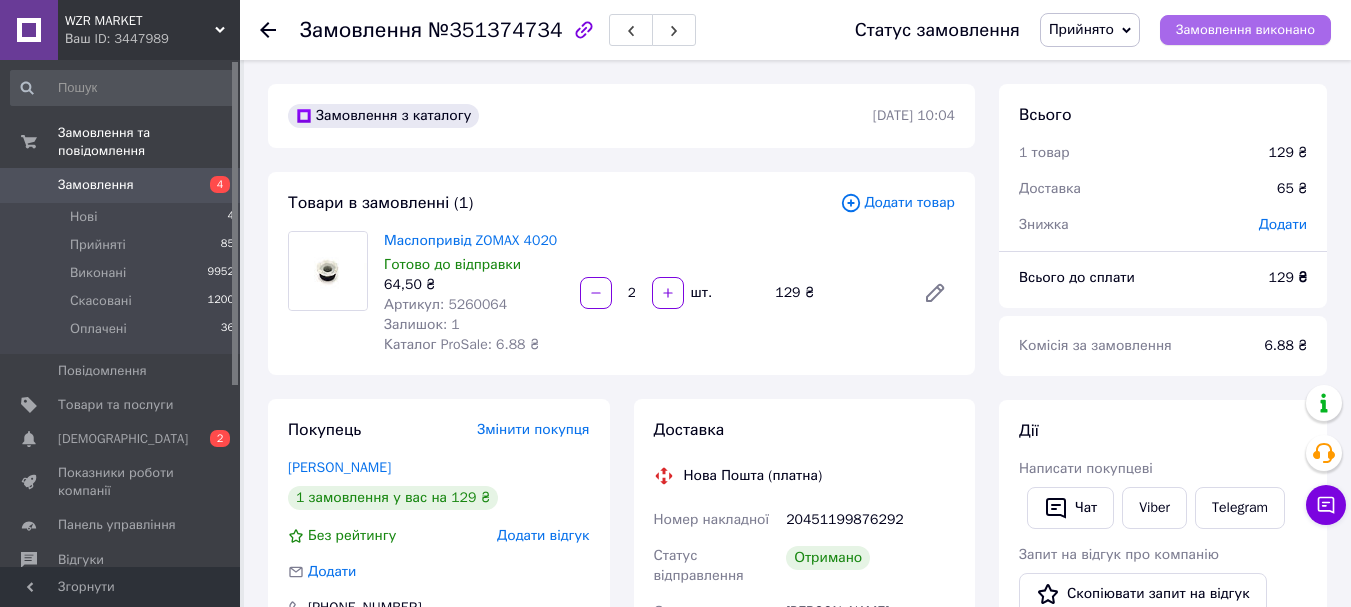 click on "Замовлення виконано" at bounding box center (1245, 30) 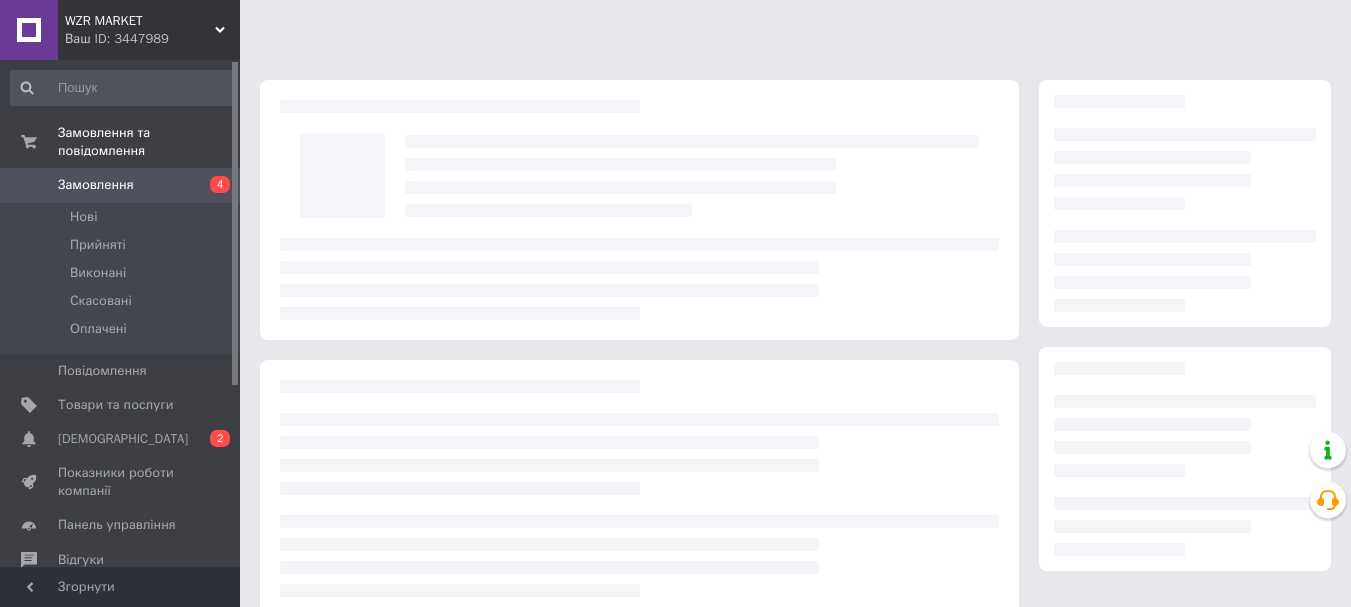 scroll, scrollTop: 0, scrollLeft: 0, axis: both 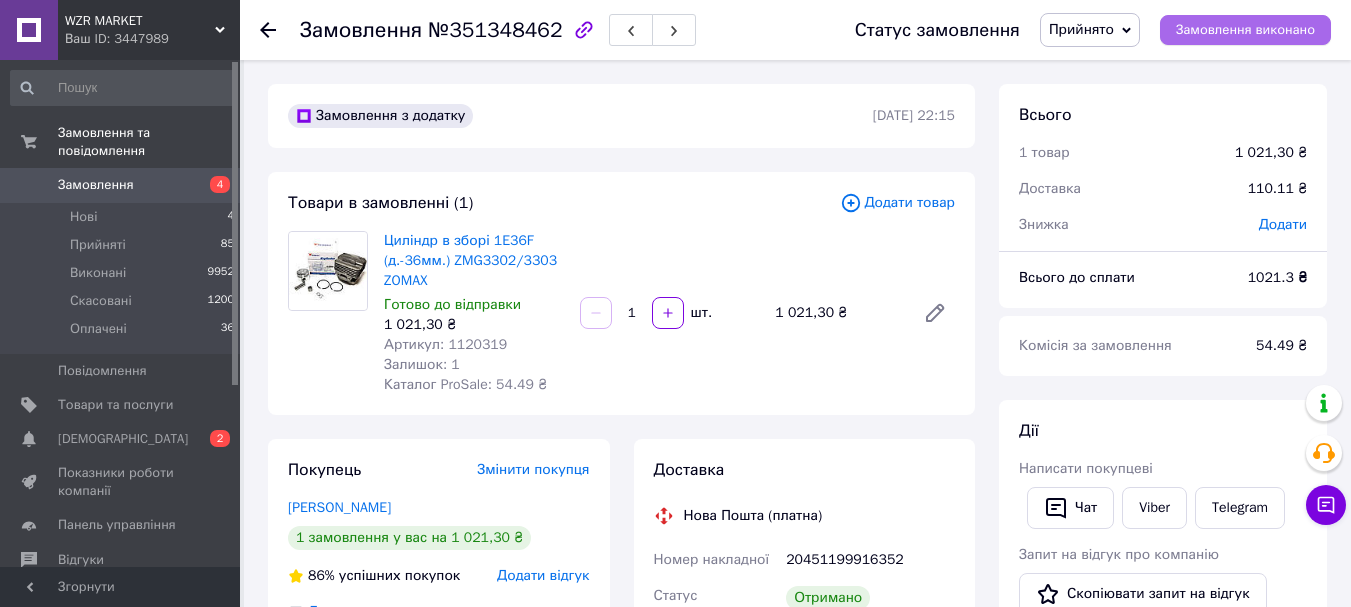 click on "Замовлення виконано" at bounding box center (1245, 30) 